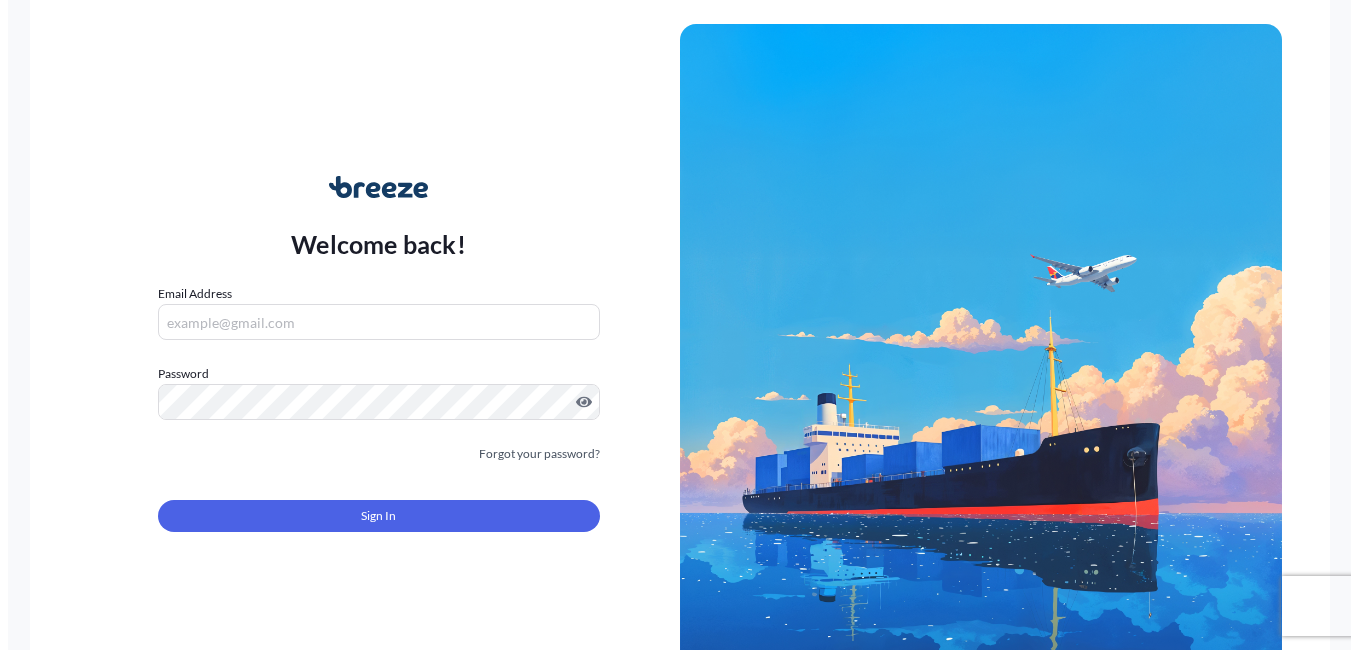scroll, scrollTop: 0, scrollLeft: 0, axis: both 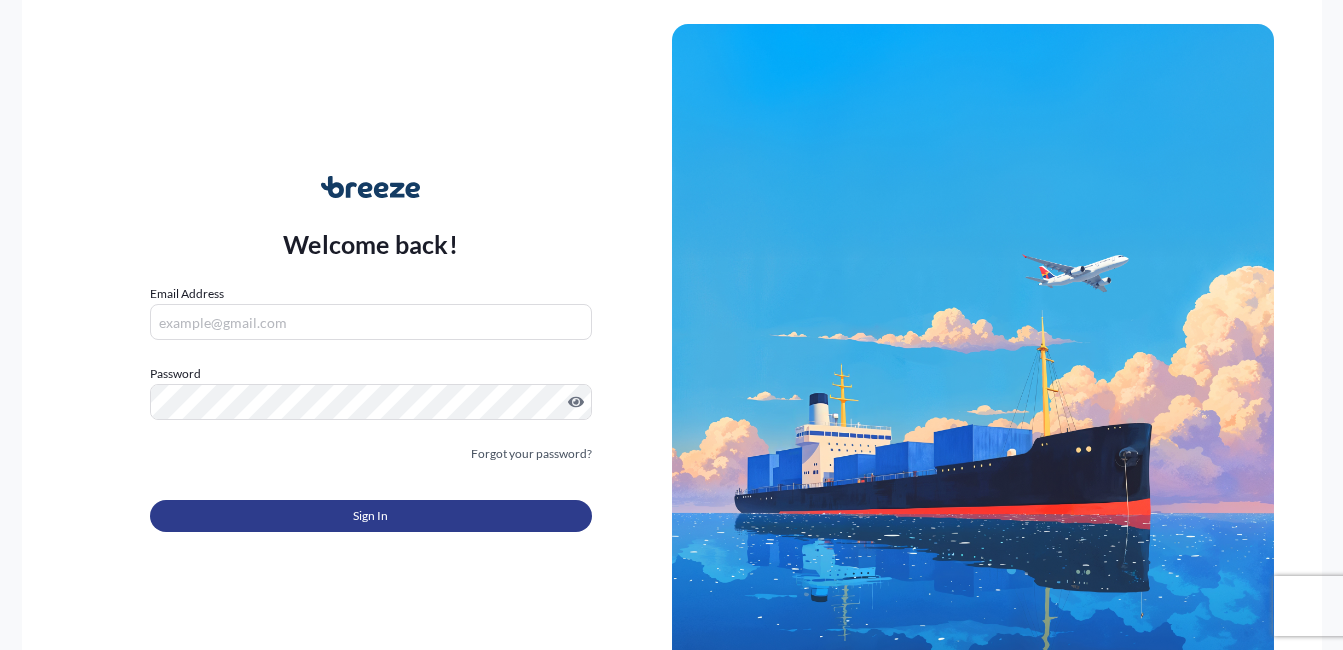 type on "[FIRST].[LAST]@[DOMAIN]" 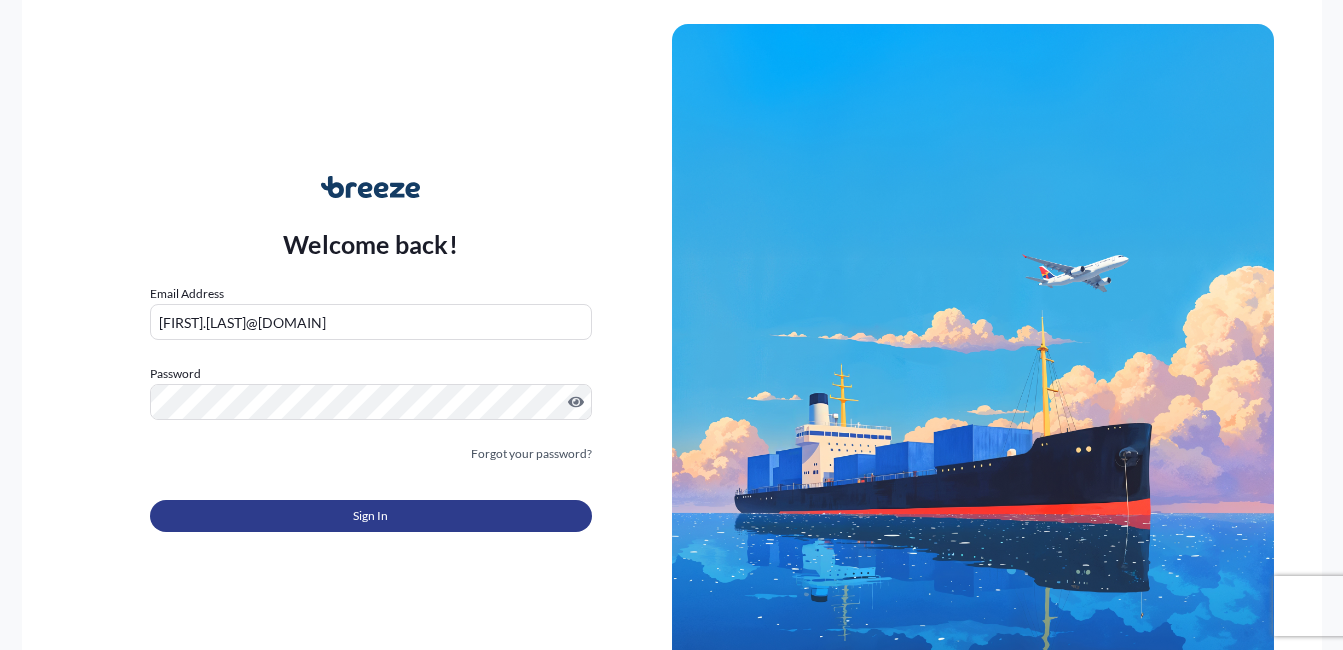 click on "Sign In" at bounding box center [370, 516] 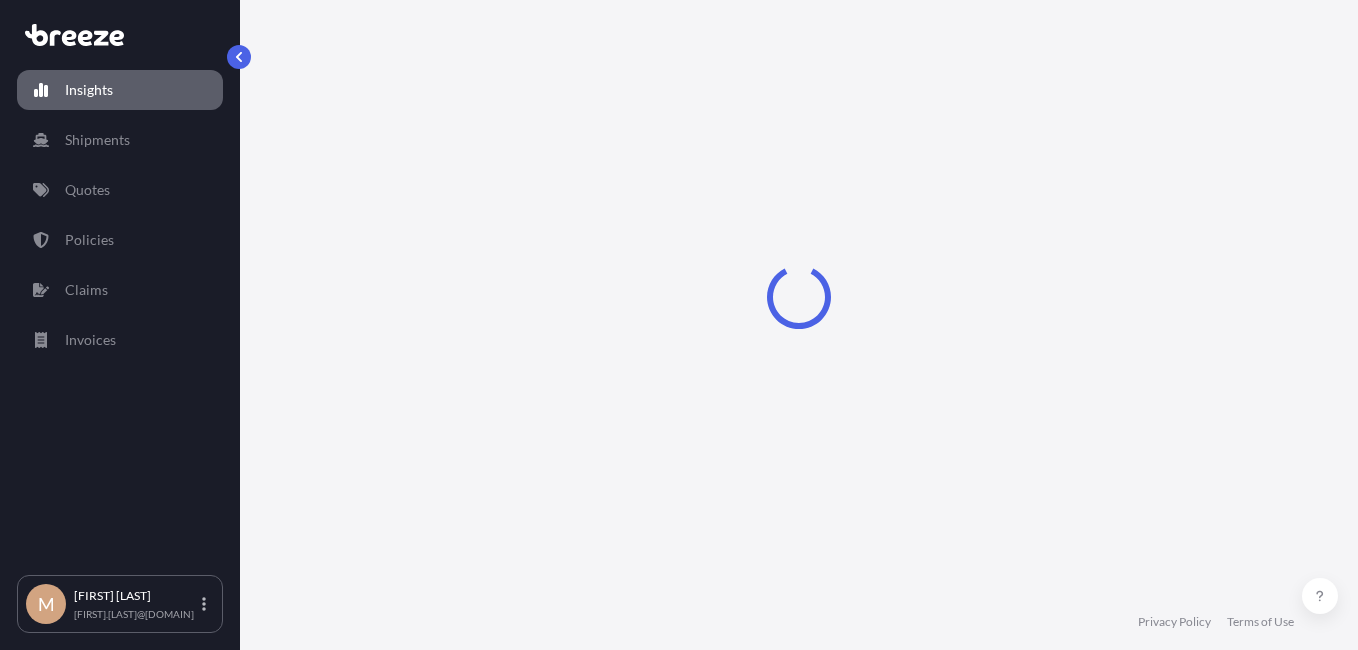 select on "2025" 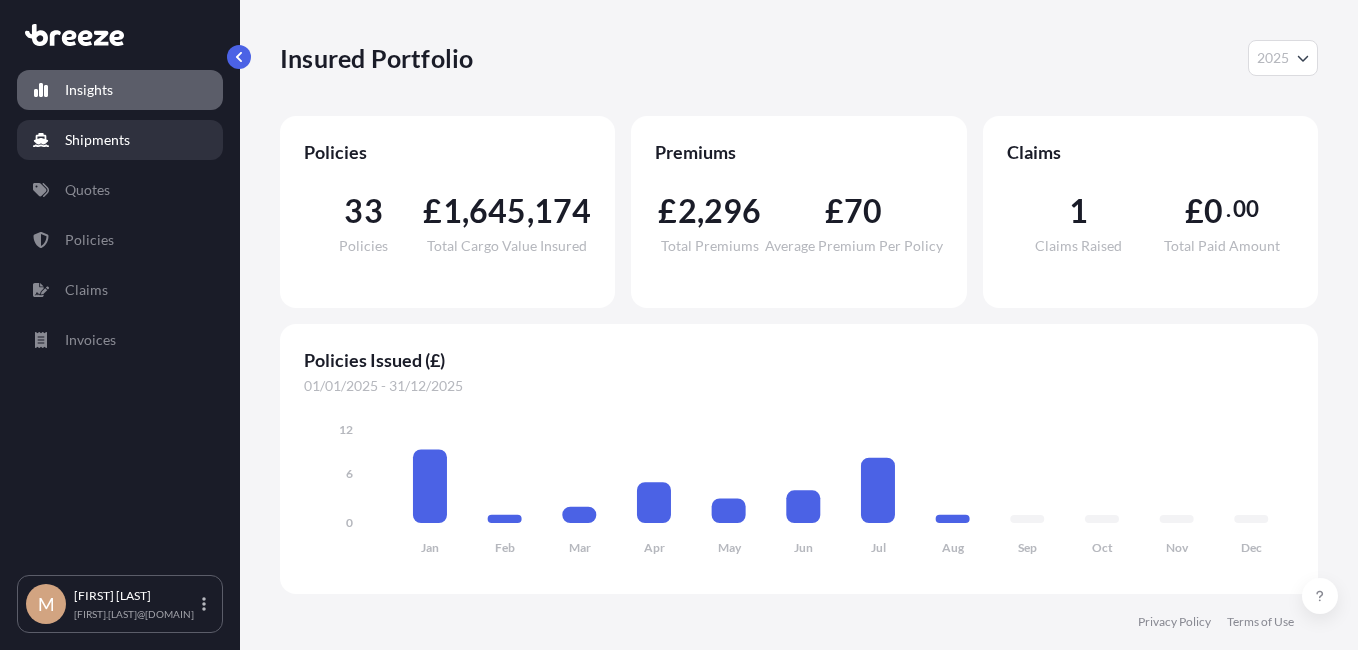 click on "Shipments" at bounding box center [97, 140] 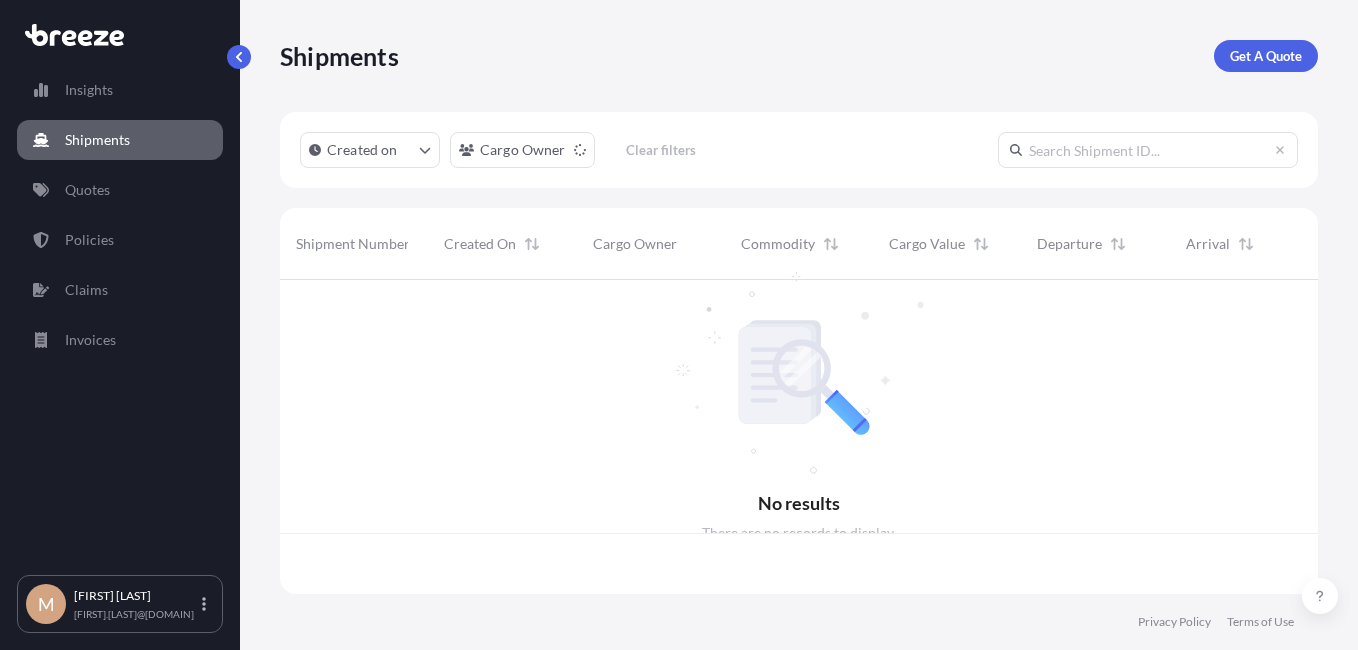 scroll, scrollTop: 16, scrollLeft: 16, axis: both 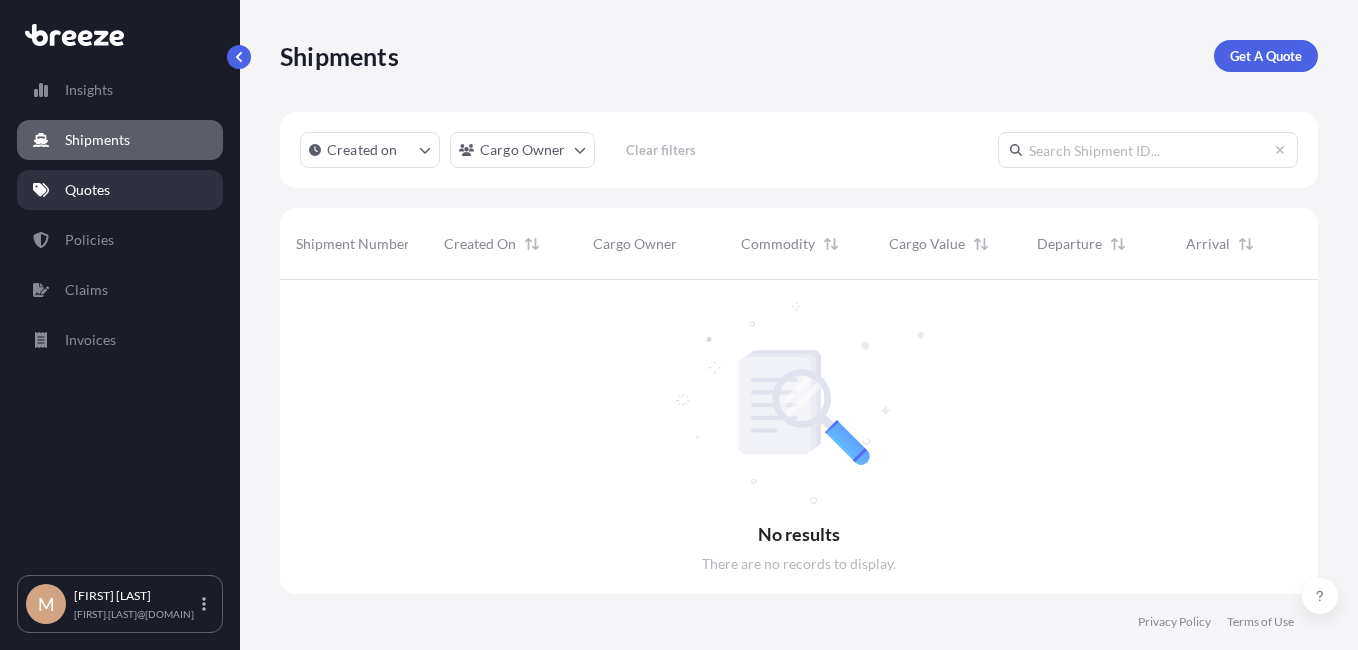 click on "Quotes" at bounding box center [87, 190] 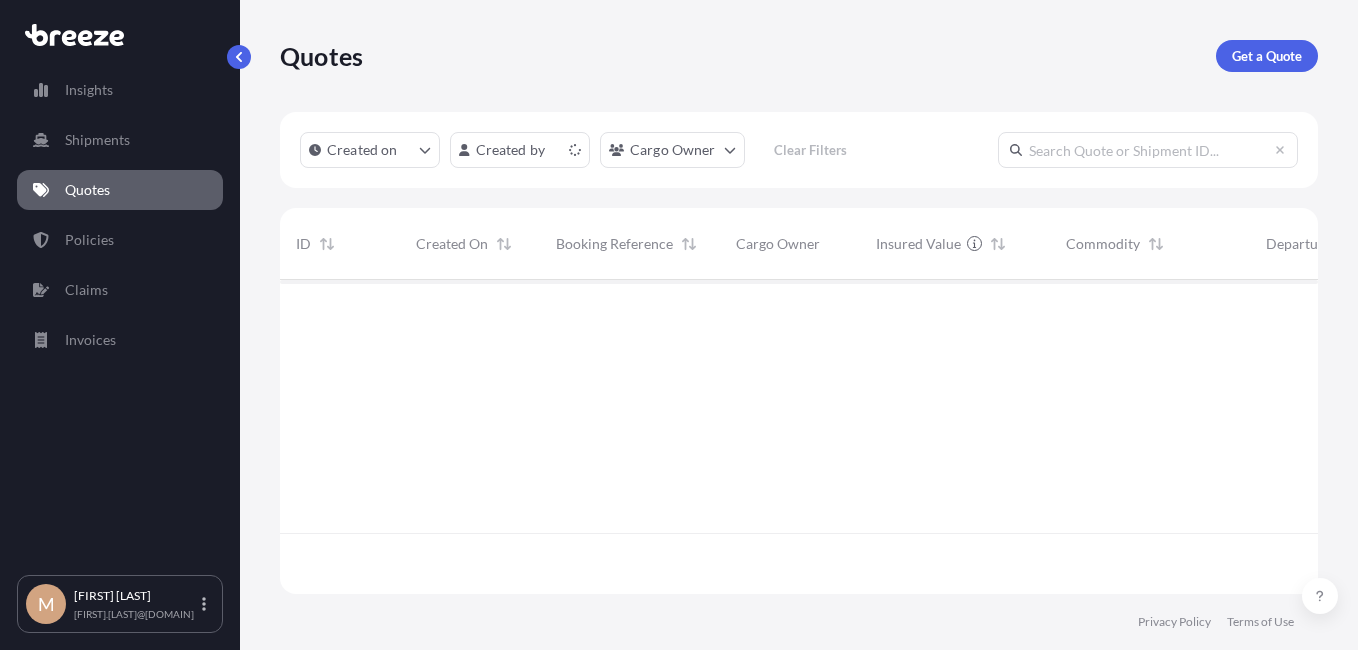 scroll, scrollTop: 16, scrollLeft: 16, axis: both 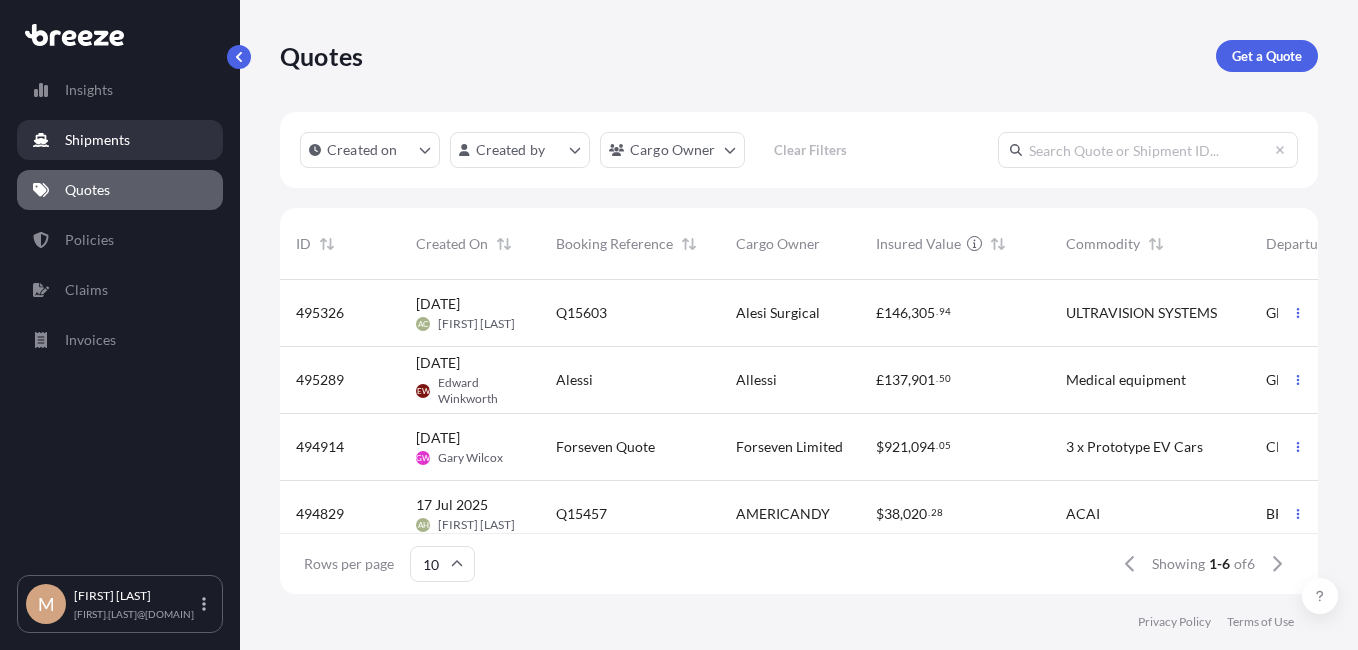 click on "Shipments" at bounding box center (97, 140) 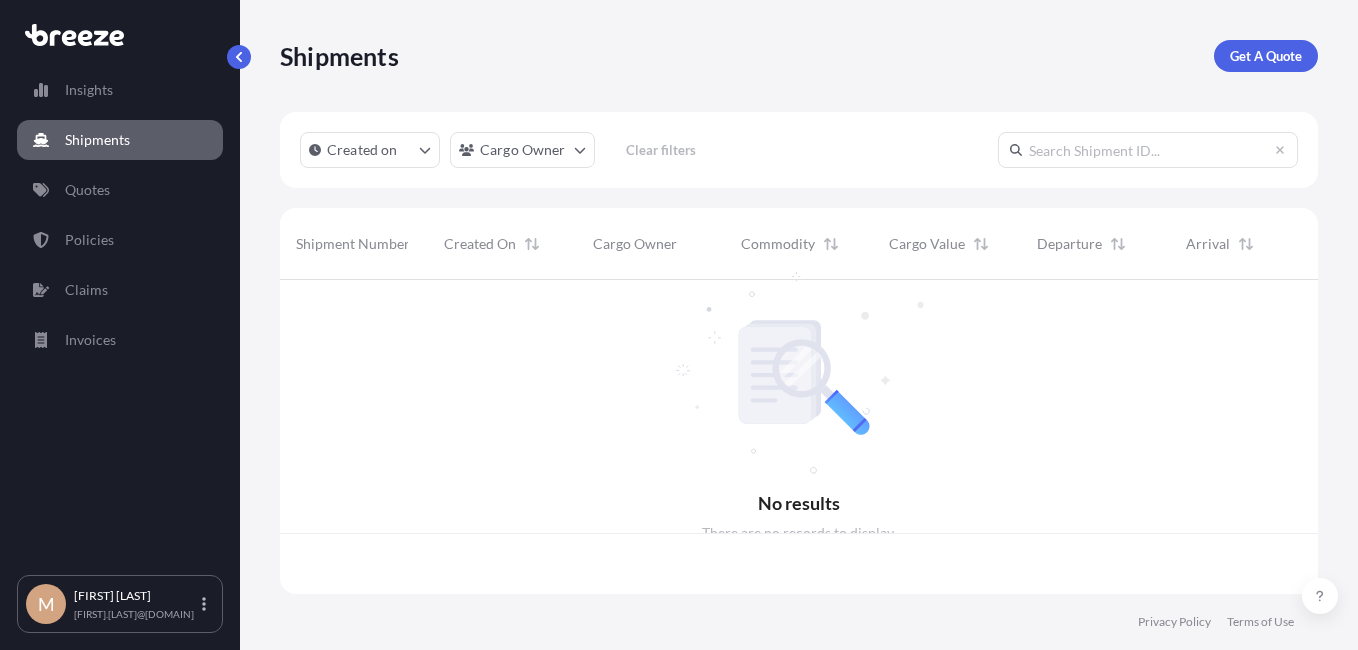 scroll, scrollTop: 16, scrollLeft: 16, axis: both 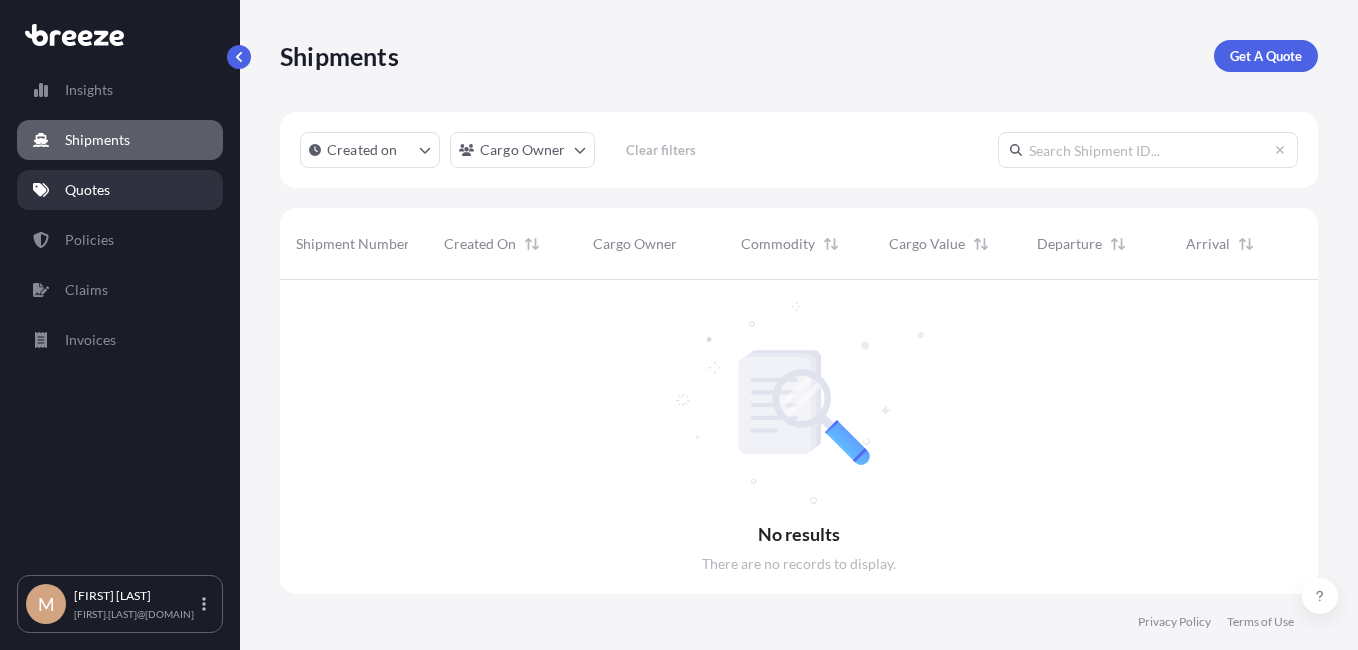 click on "Quotes" at bounding box center (87, 190) 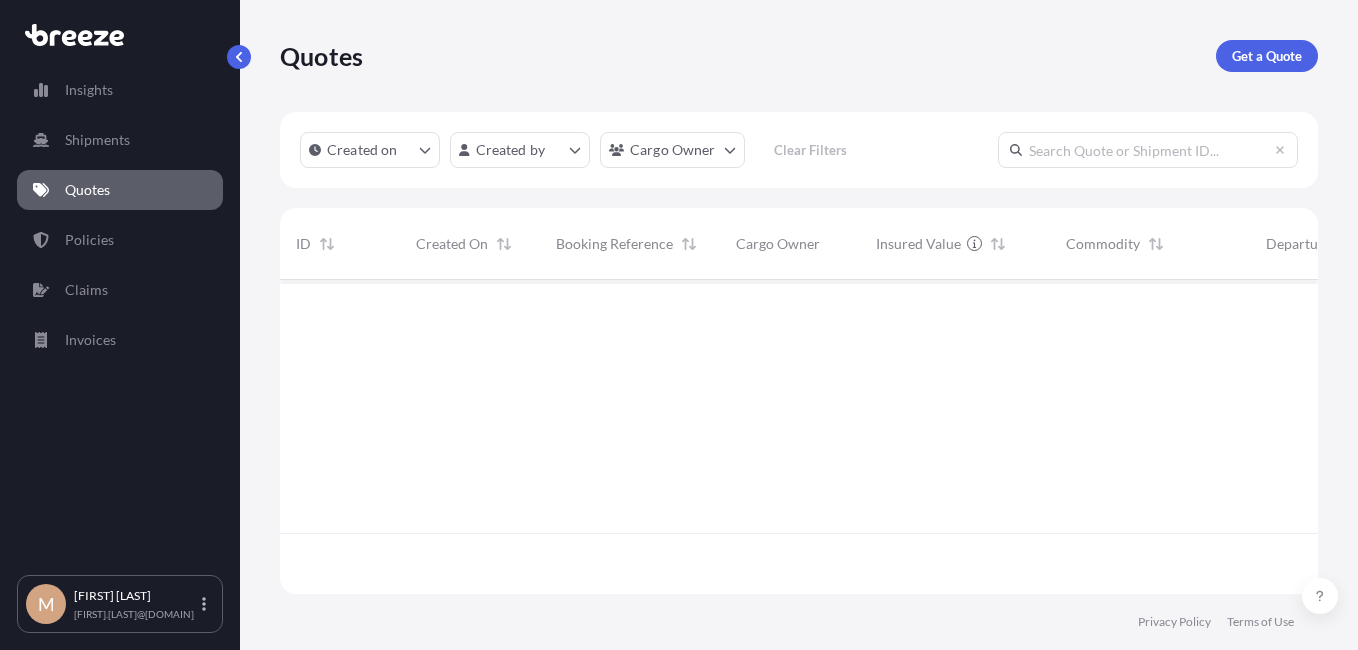 scroll, scrollTop: 16, scrollLeft: 16, axis: both 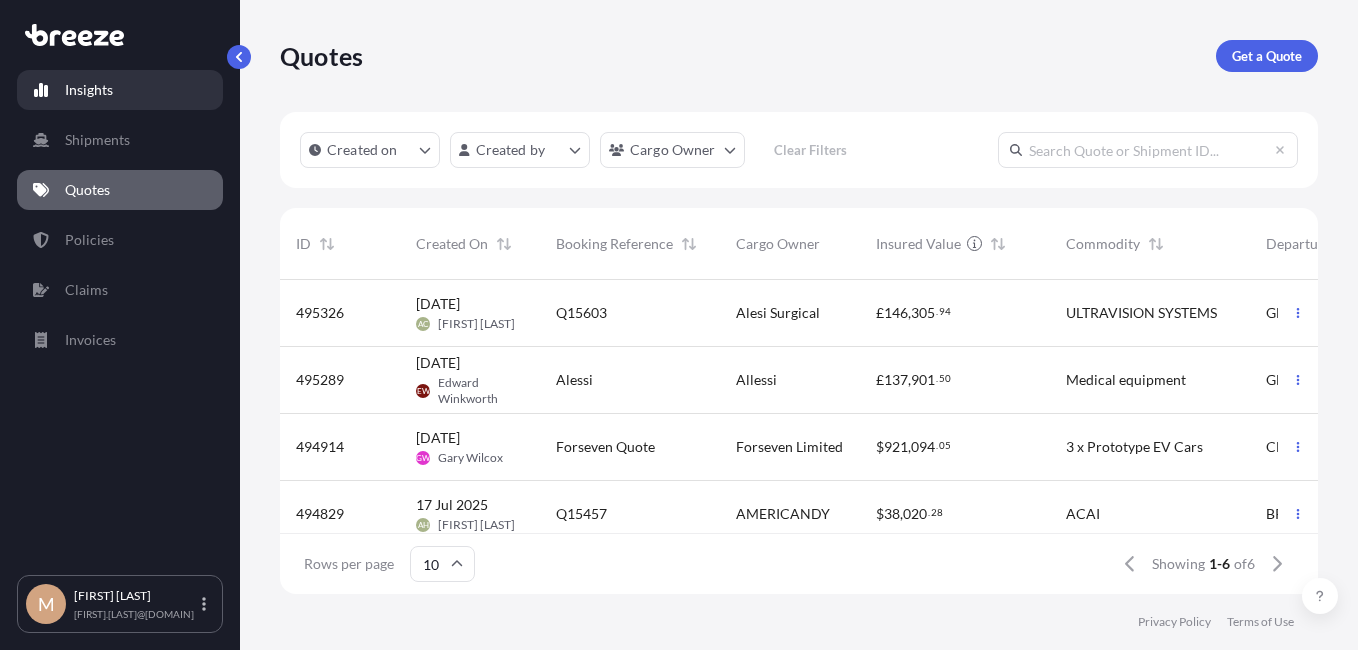 click on "Insights" at bounding box center (89, 90) 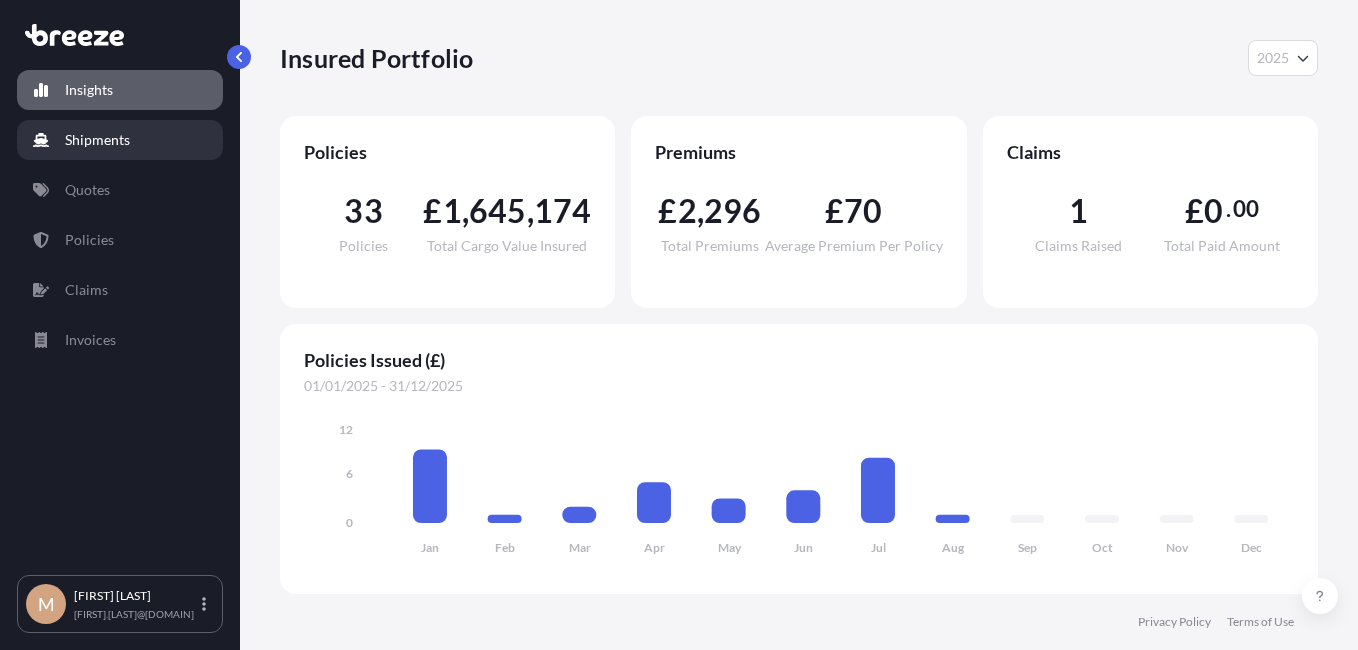 click on "Shipments" at bounding box center [97, 140] 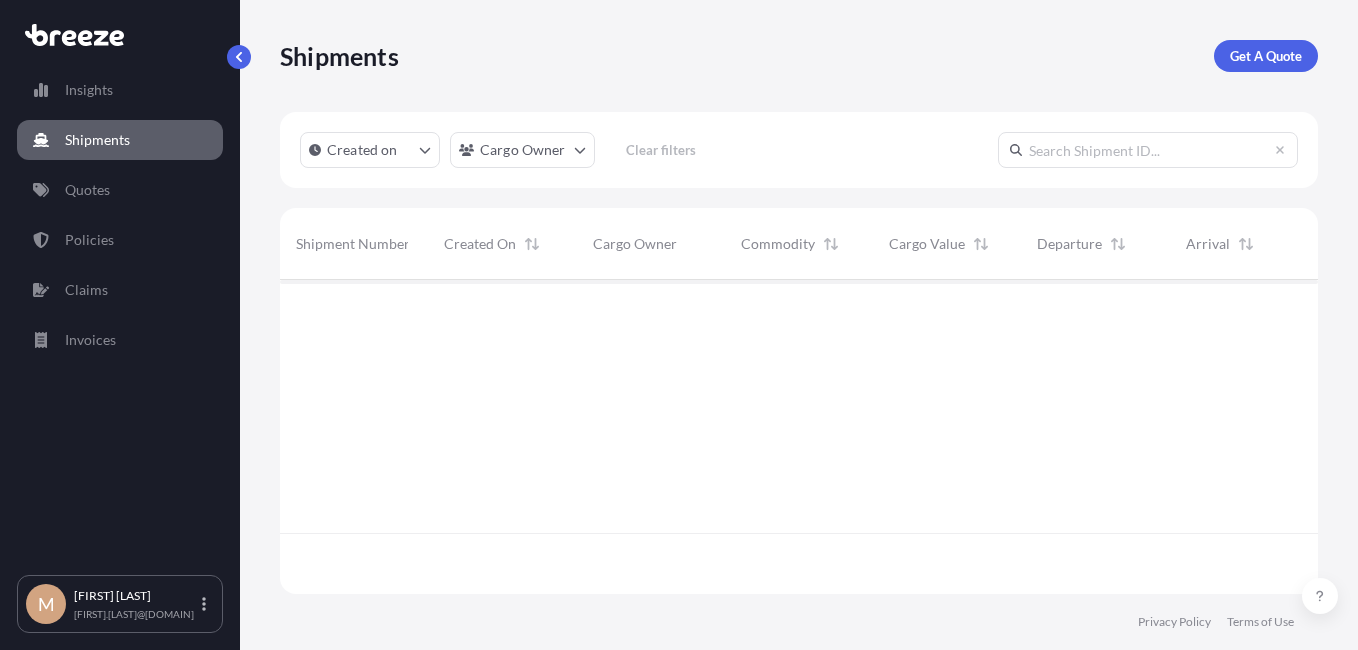 scroll, scrollTop: 16, scrollLeft: 16, axis: both 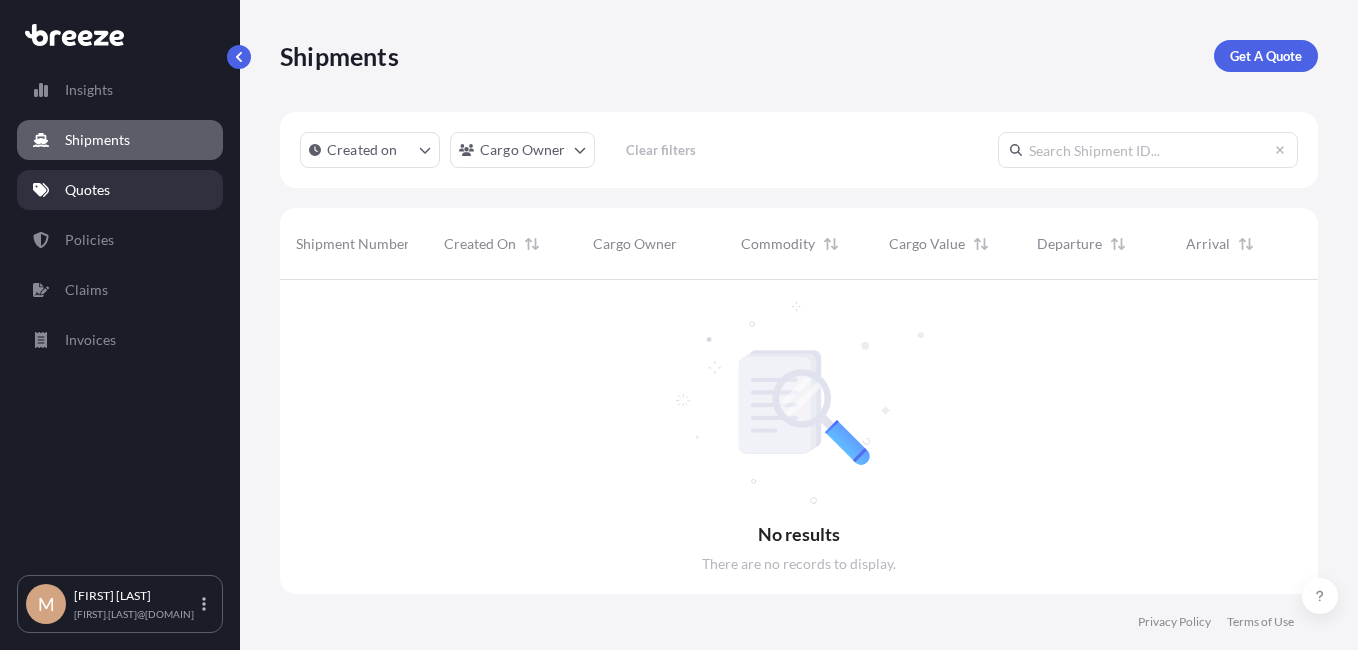 click on "Quotes" at bounding box center [87, 190] 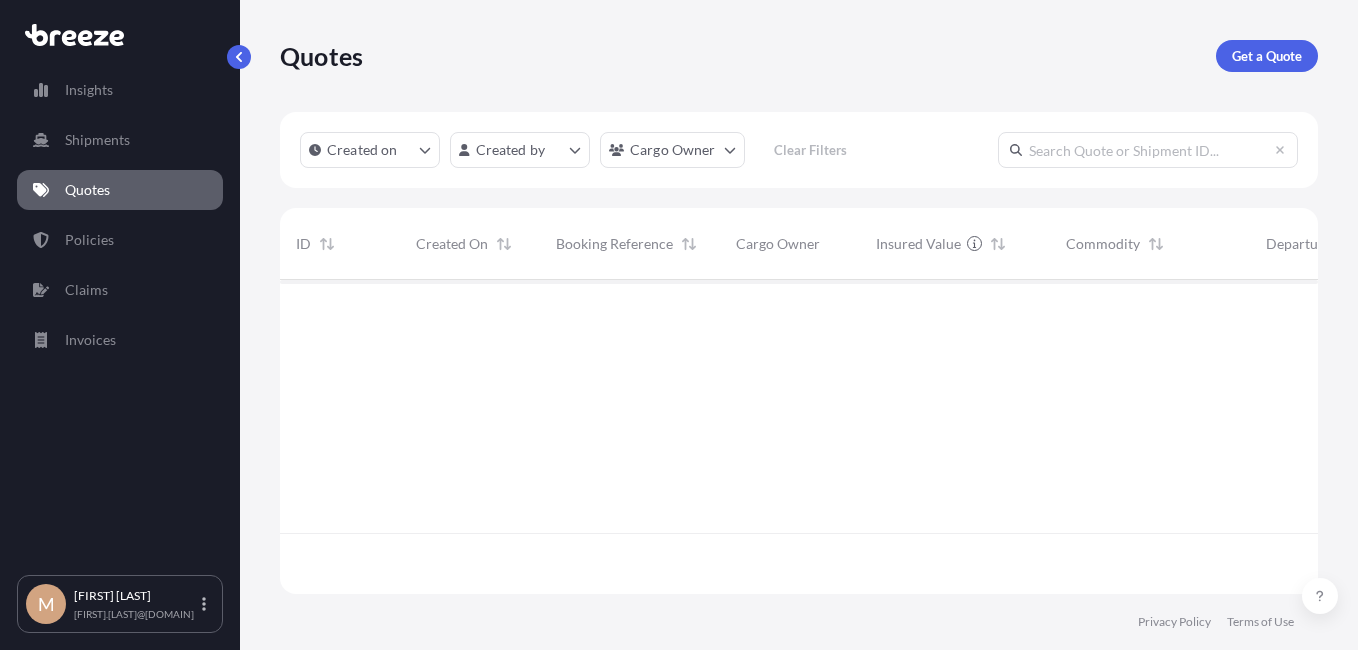 scroll, scrollTop: 16, scrollLeft: 16, axis: both 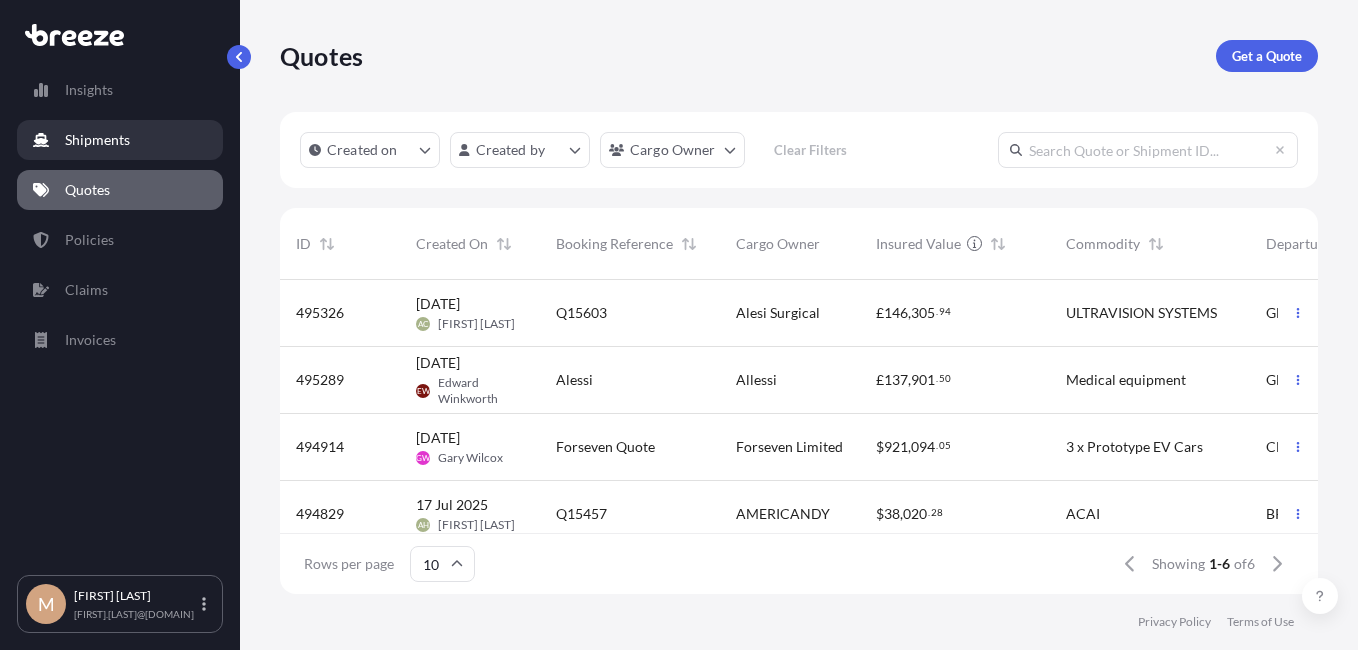 click on "Shipments" at bounding box center (97, 140) 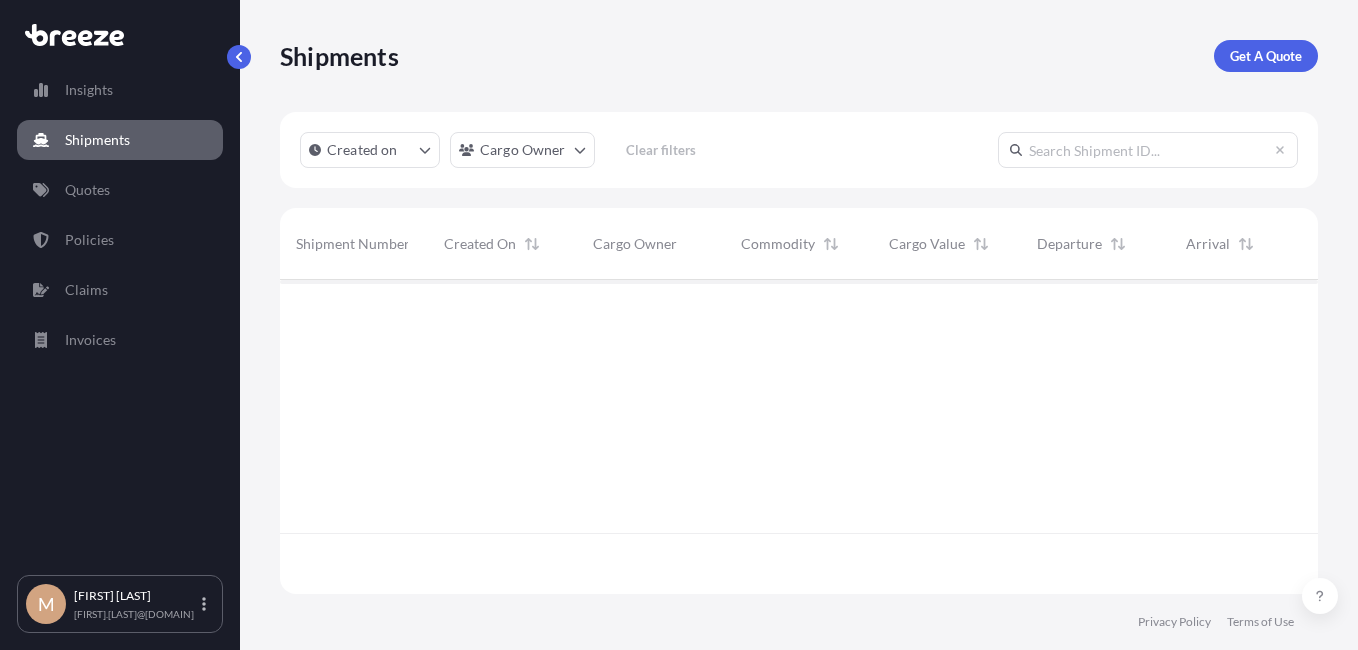 scroll, scrollTop: 16, scrollLeft: 16, axis: both 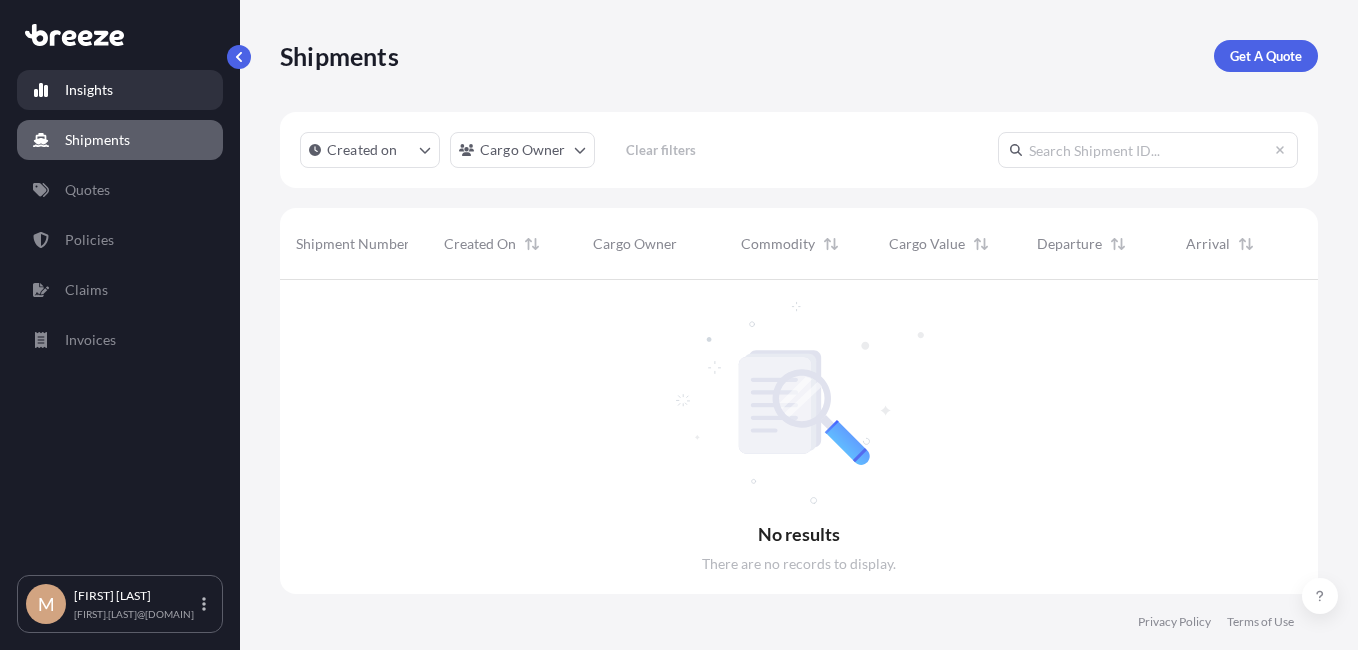 click on "Insights" at bounding box center (89, 90) 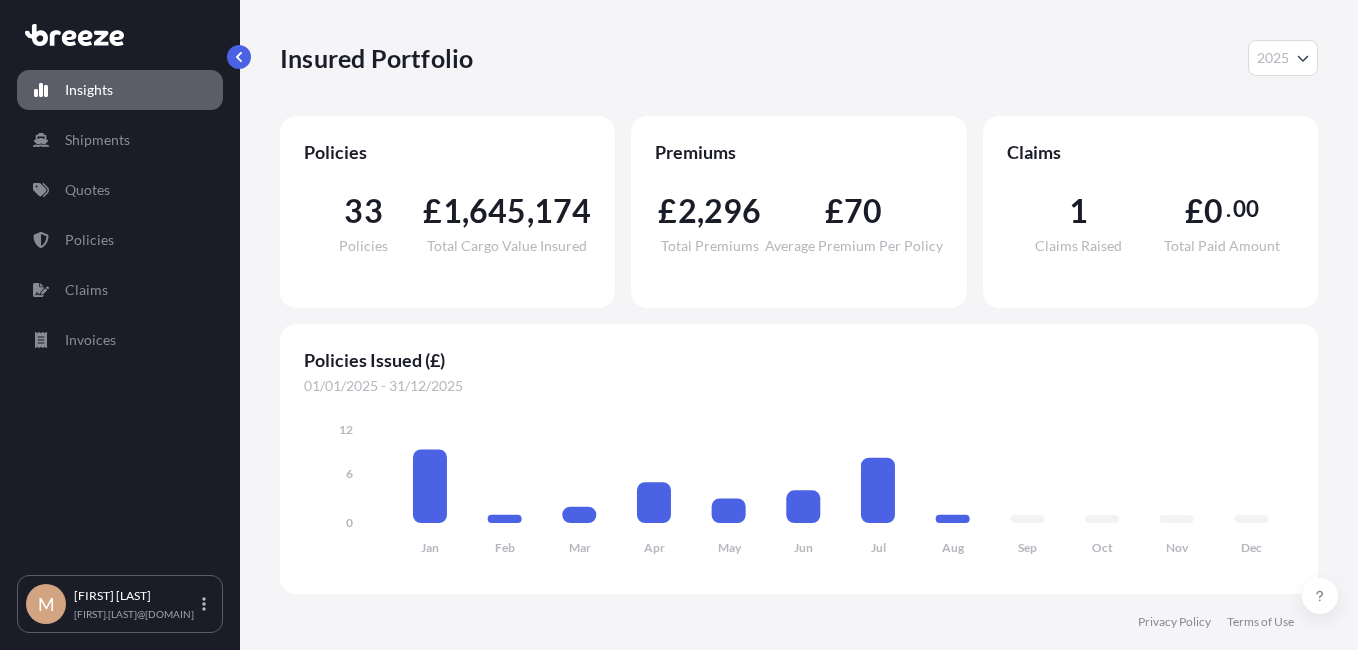 click on "Insights" at bounding box center (120, 90) 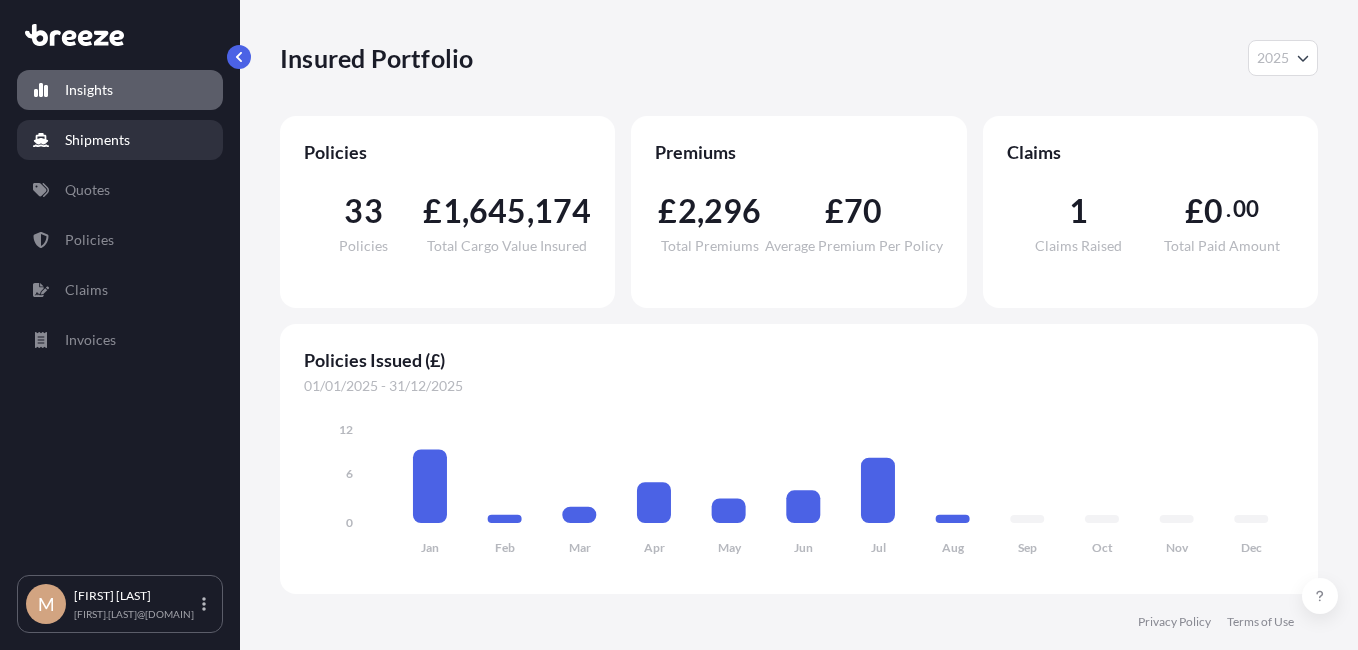 click on "Shipments" at bounding box center (120, 140) 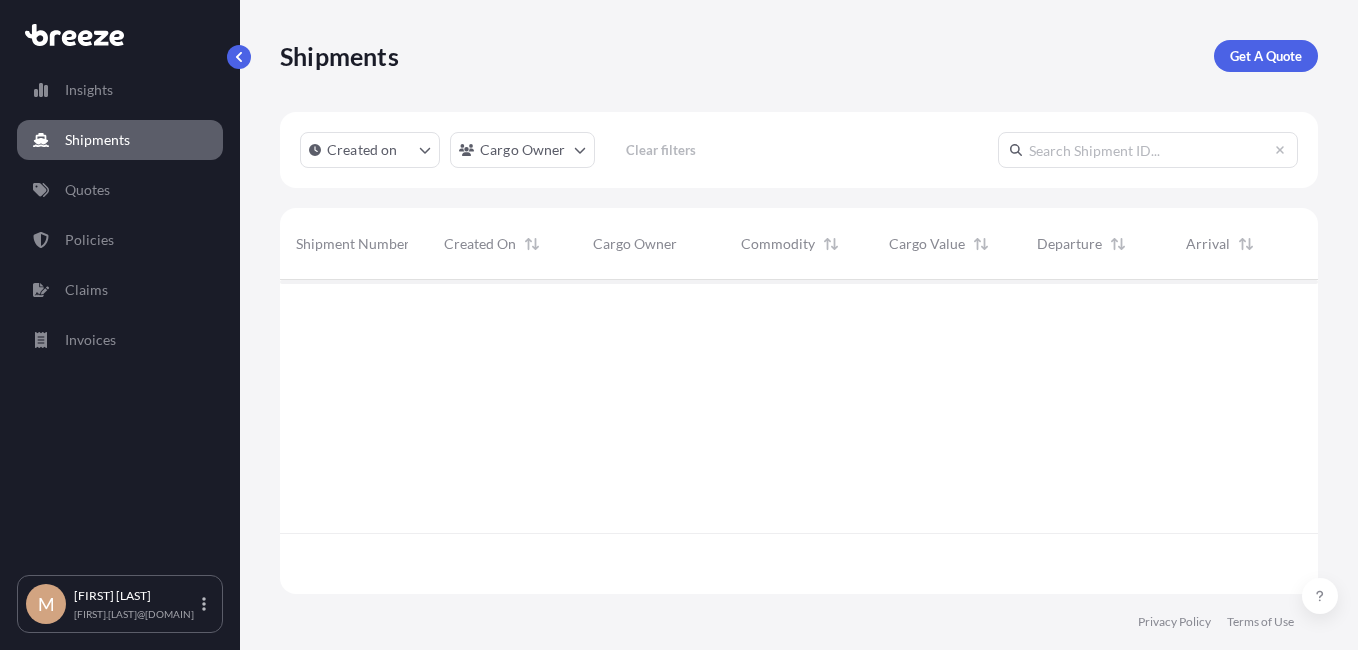 scroll, scrollTop: 16, scrollLeft: 16, axis: both 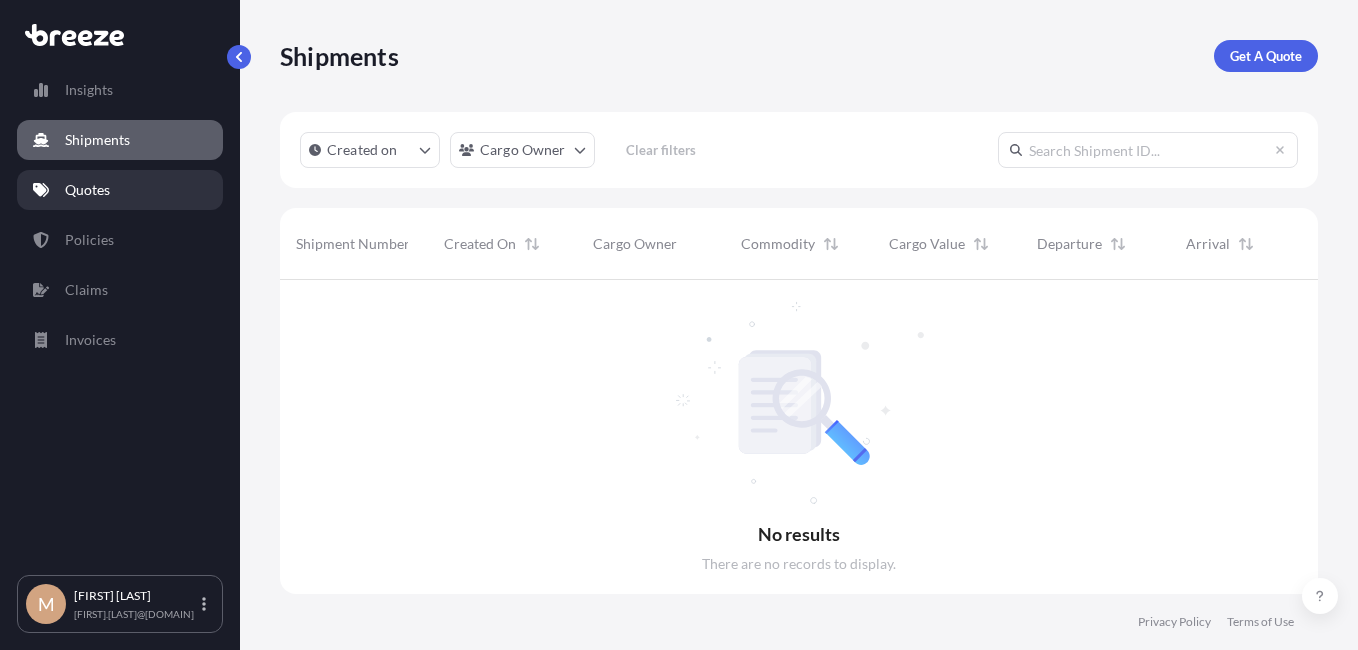 click on "Quotes" at bounding box center [87, 190] 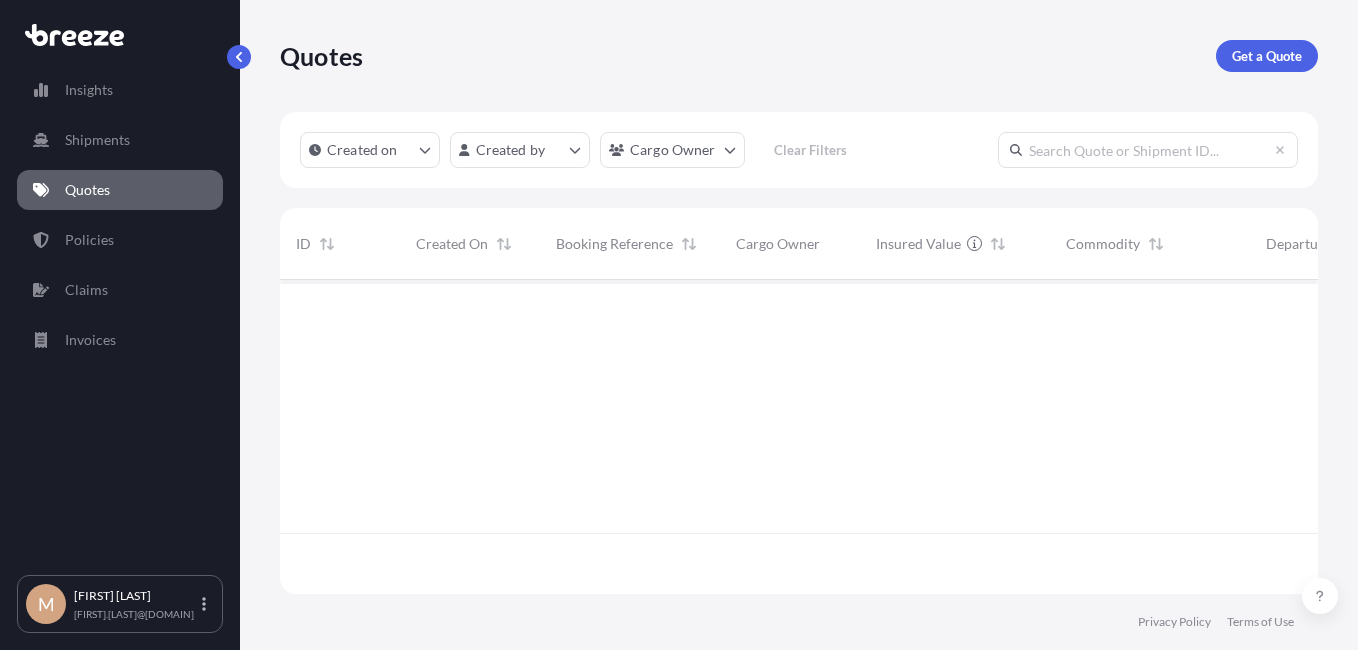 scroll, scrollTop: 16, scrollLeft: 16, axis: both 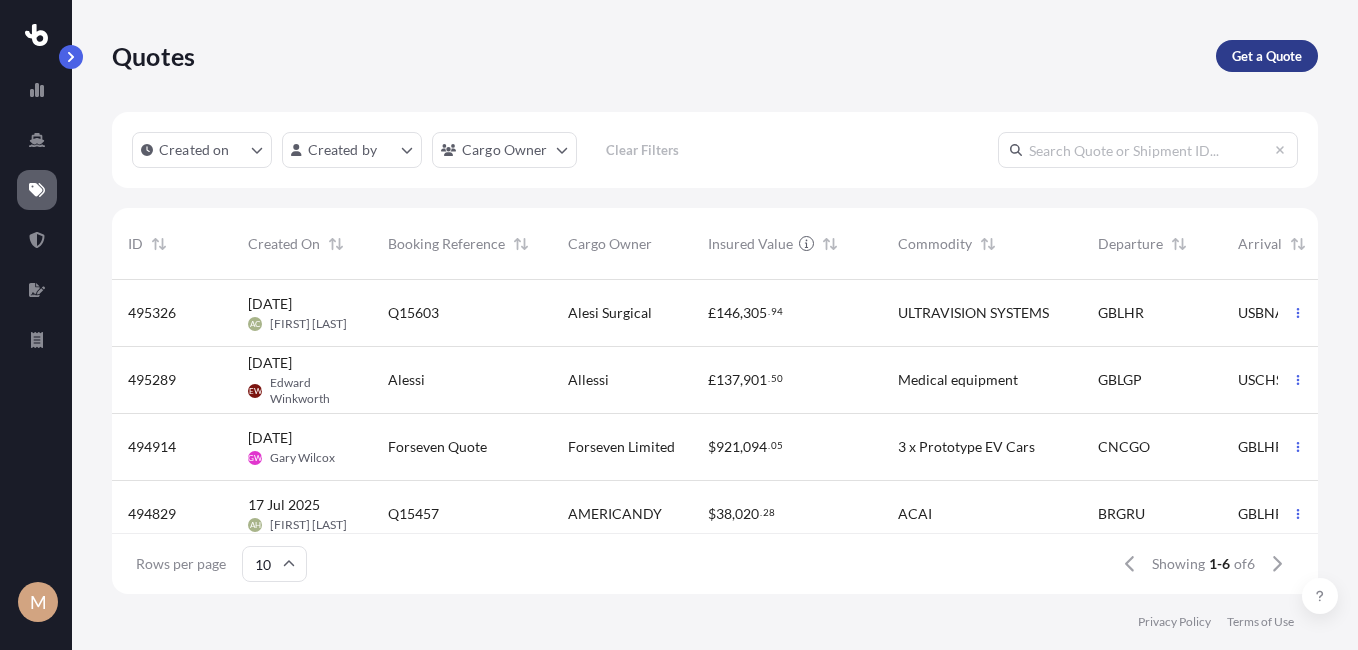 click on "Get a Quote" at bounding box center (1267, 56) 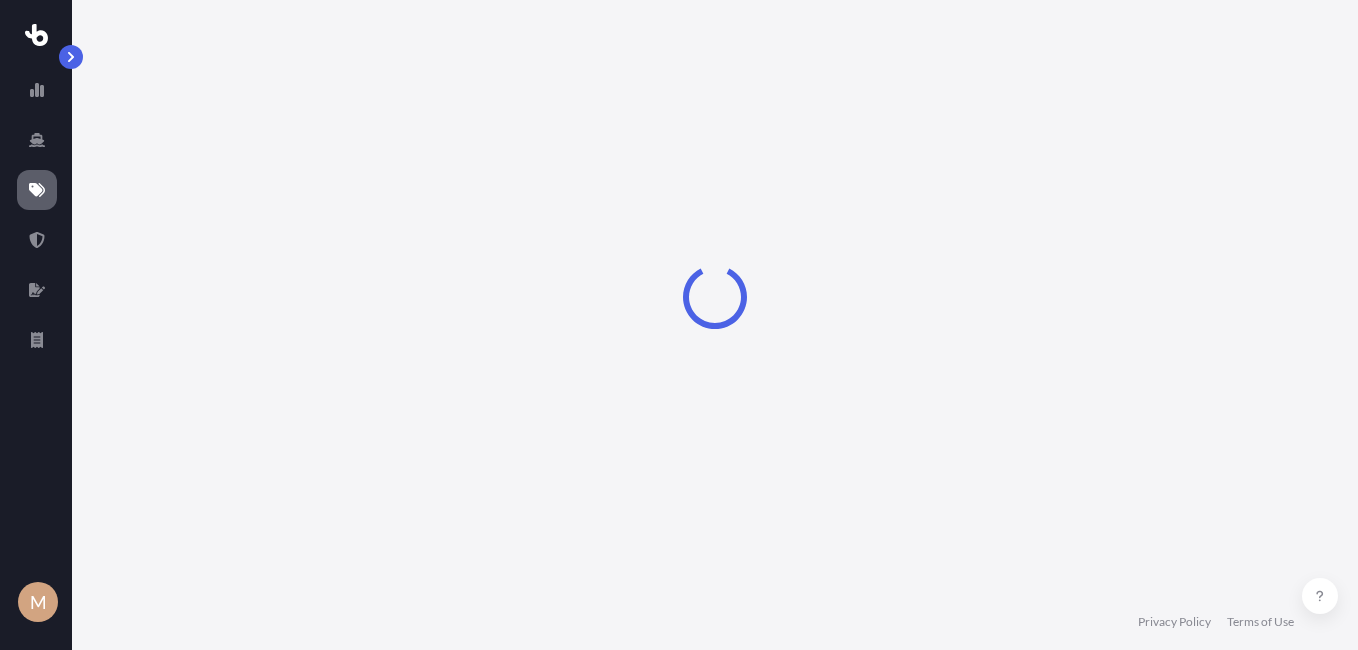 scroll, scrollTop: 32, scrollLeft: 0, axis: vertical 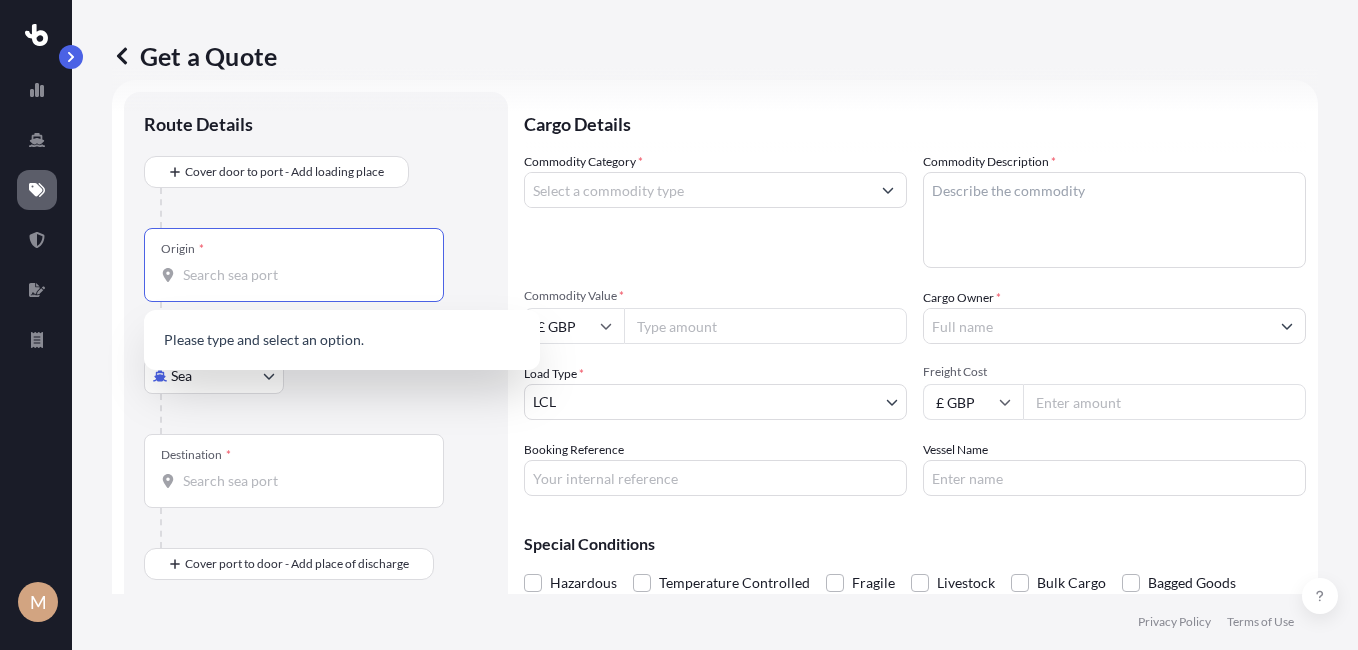 drag, startPoint x: 235, startPoint y: 274, endPoint x: 314, endPoint y: 280, distance: 79.22752 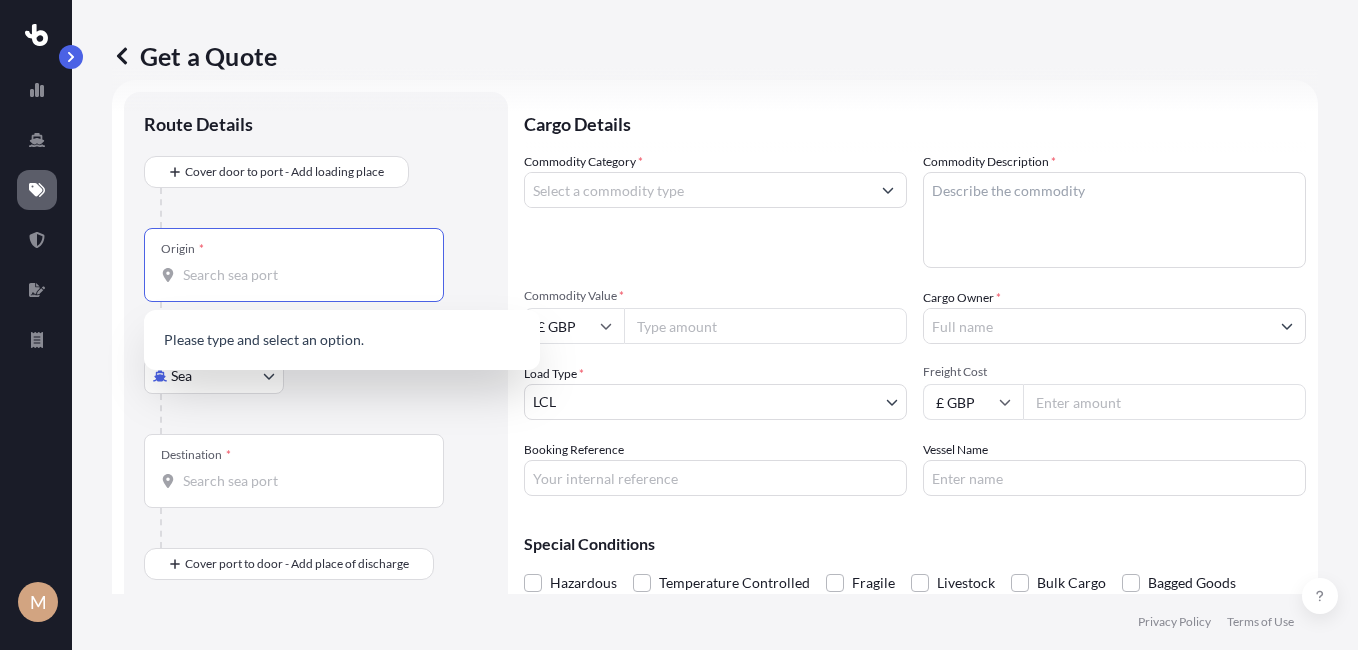 click on "Origin *" at bounding box center [301, 275] 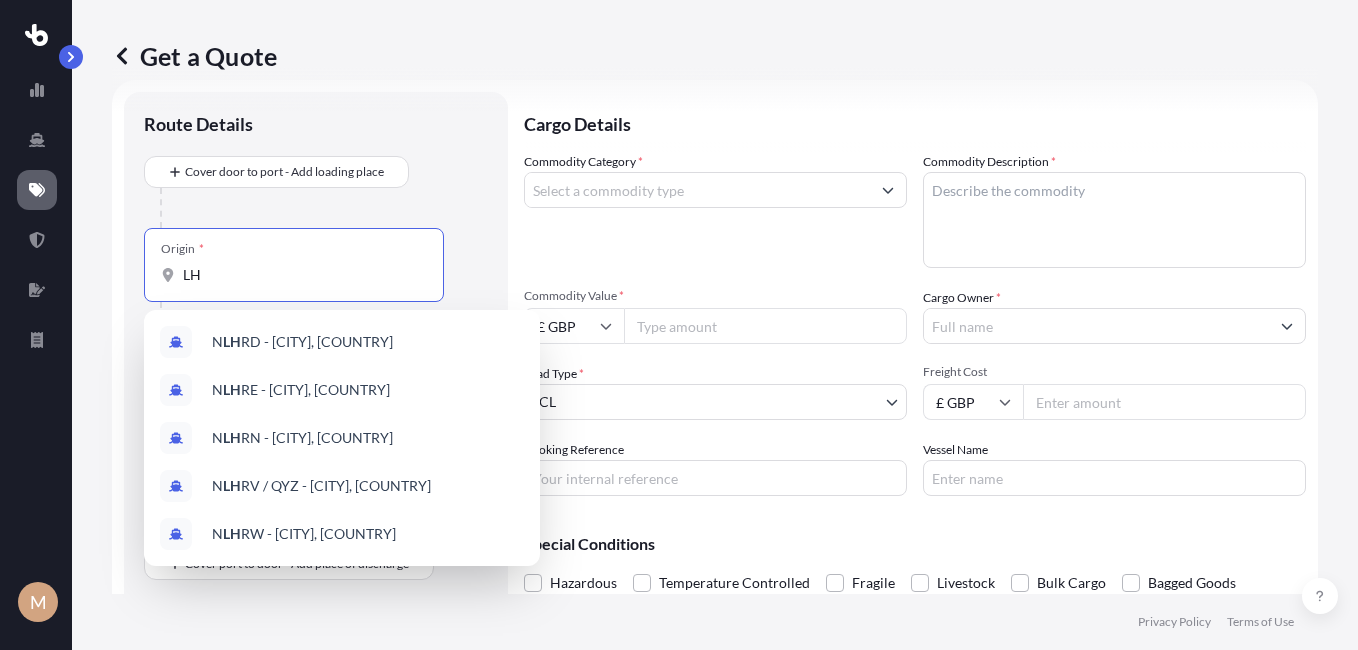 type on "L" 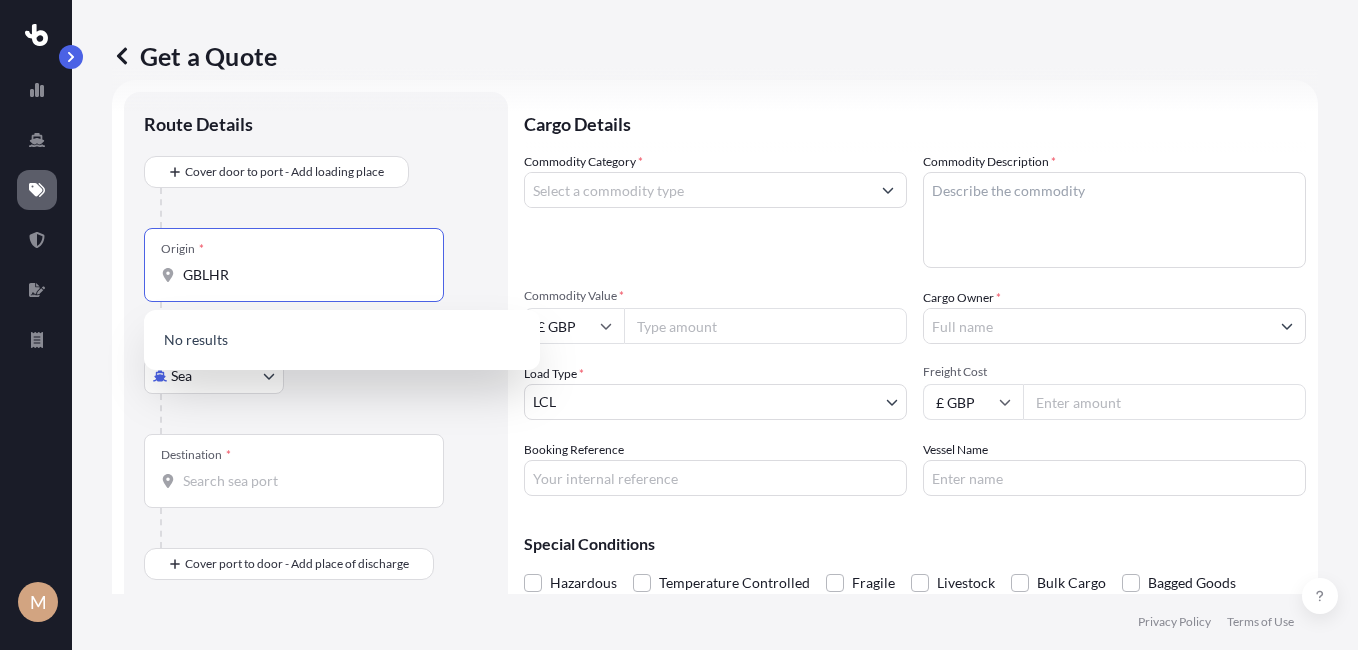 type on "GBLHR" 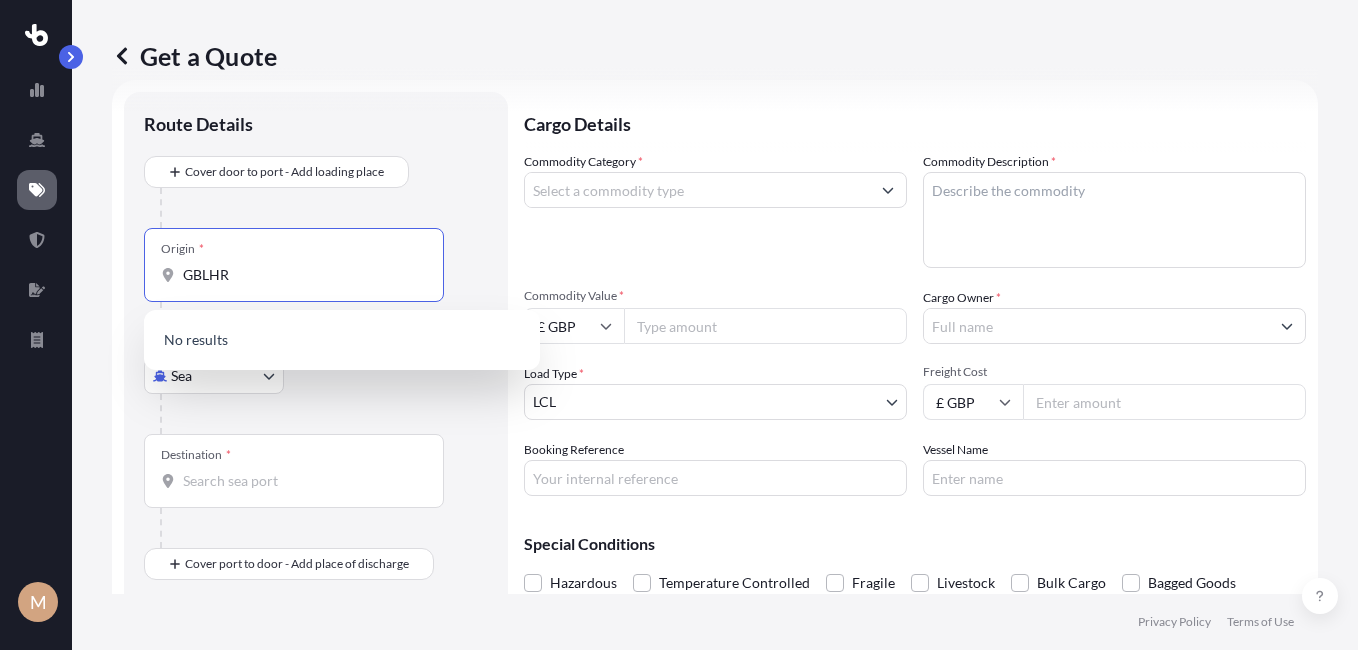 type 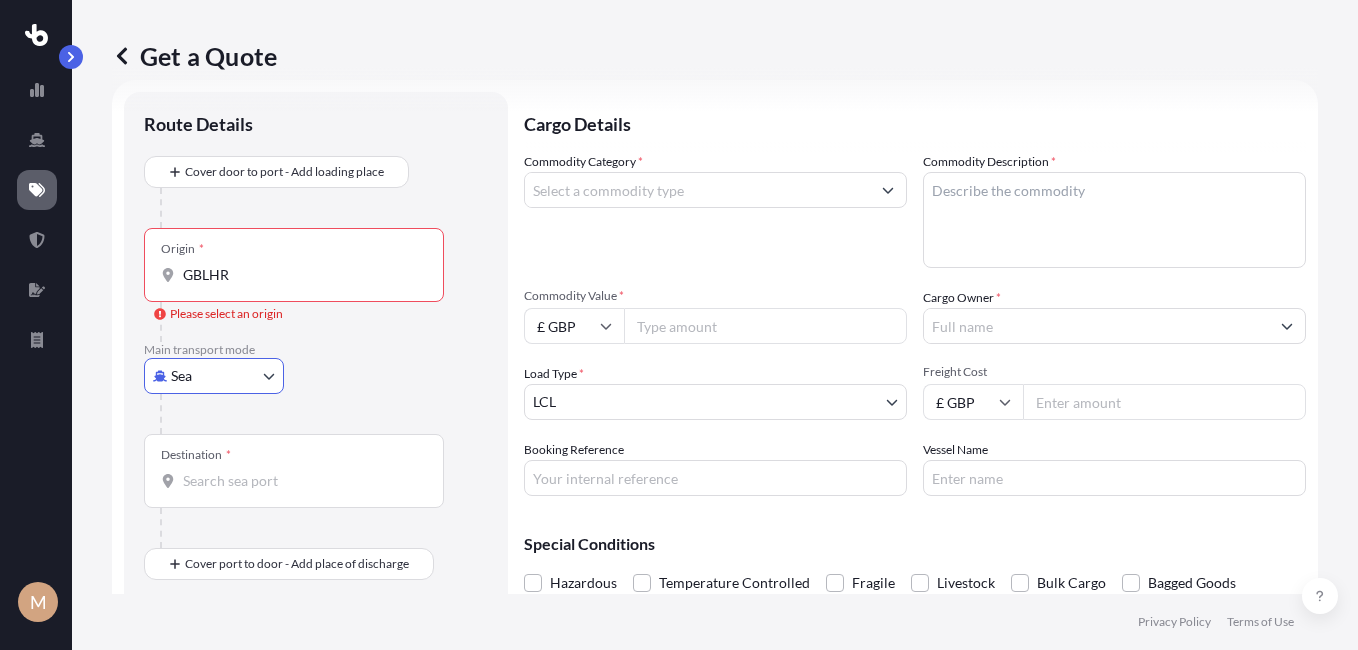 click on "LHR Please select an origin Main transport mode Sea Sea Air Road Rail Destination * Cover port to door - Add place of discharge Road Road Rail Place of Discharge Cargo Details Commodity Category * Commodity Description * Commodity Value   * £ GBP Cargo Owner * Load Type * LCL LCL FCL Freight Cost   £ GBP Booking Reference Vessel Name Special Conditions Hazardous Temperature Controlled Fragile Livestock Bulk Cargo Bagged Goods Used Goods Get a Quote Privacy Policy Terms of Use
0" at bounding box center (679, 325) 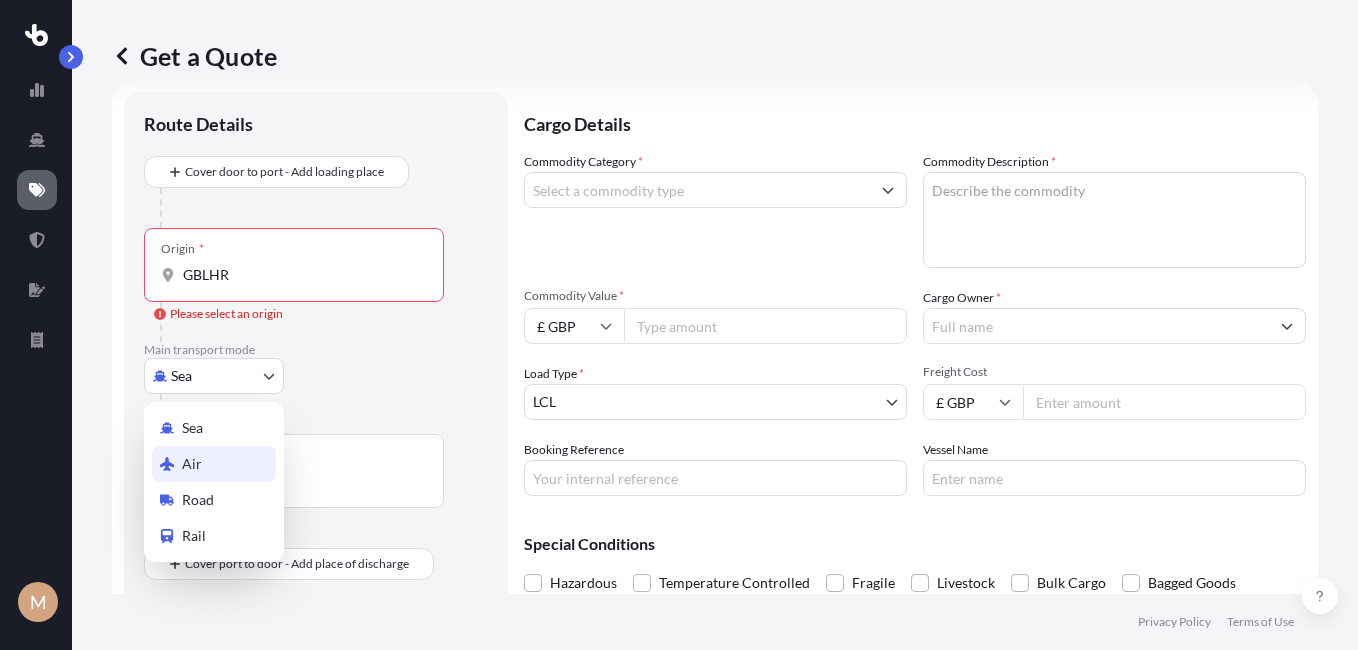 click on "Air" at bounding box center [192, 464] 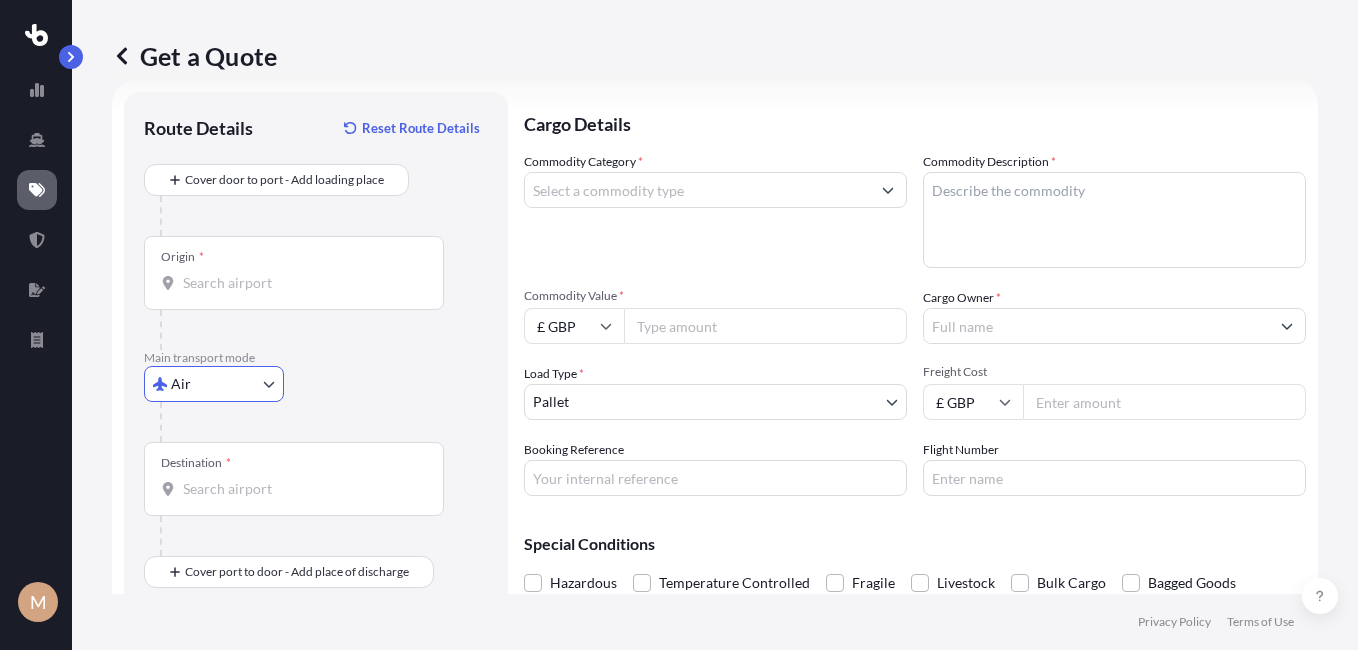 drag, startPoint x: 194, startPoint y: 492, endPoint x: 208, endPoint y: 492, distance: 14 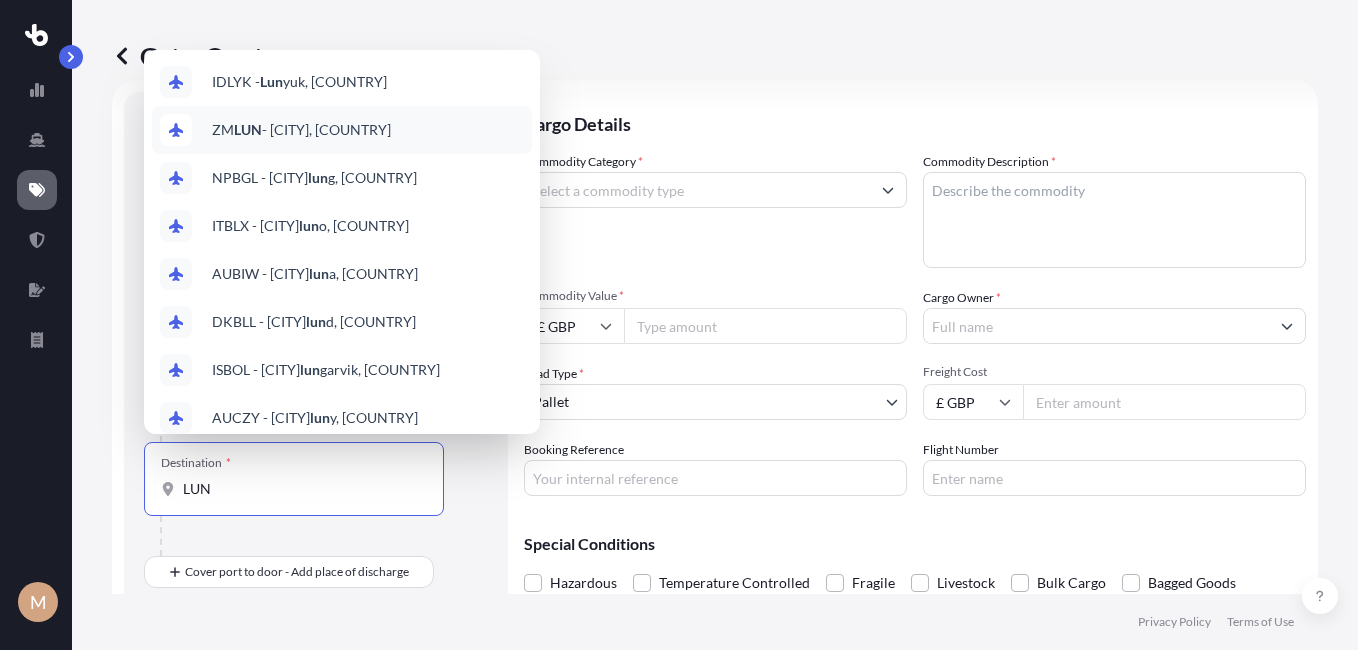 click on "ZM LUN  - [CITY], [COUNTRY]" at bounding box center [301, 130] 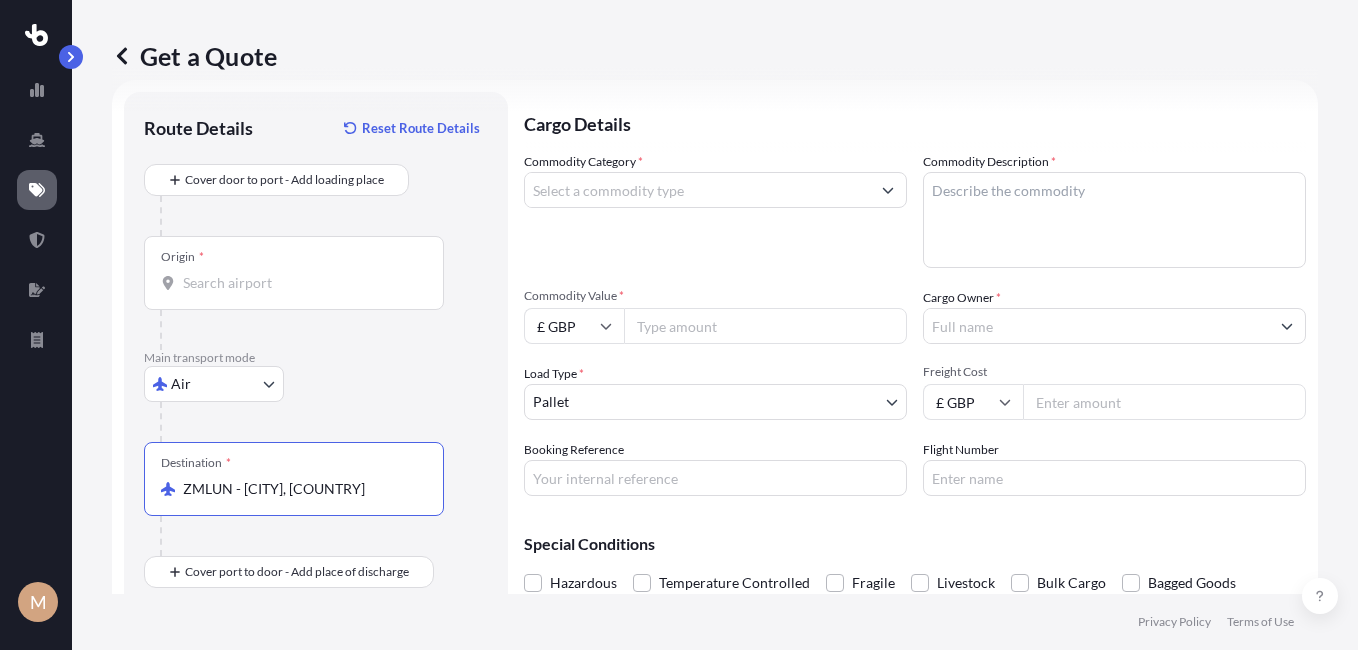 type on "ZMLUN - [CITY], [COUNTRY]" 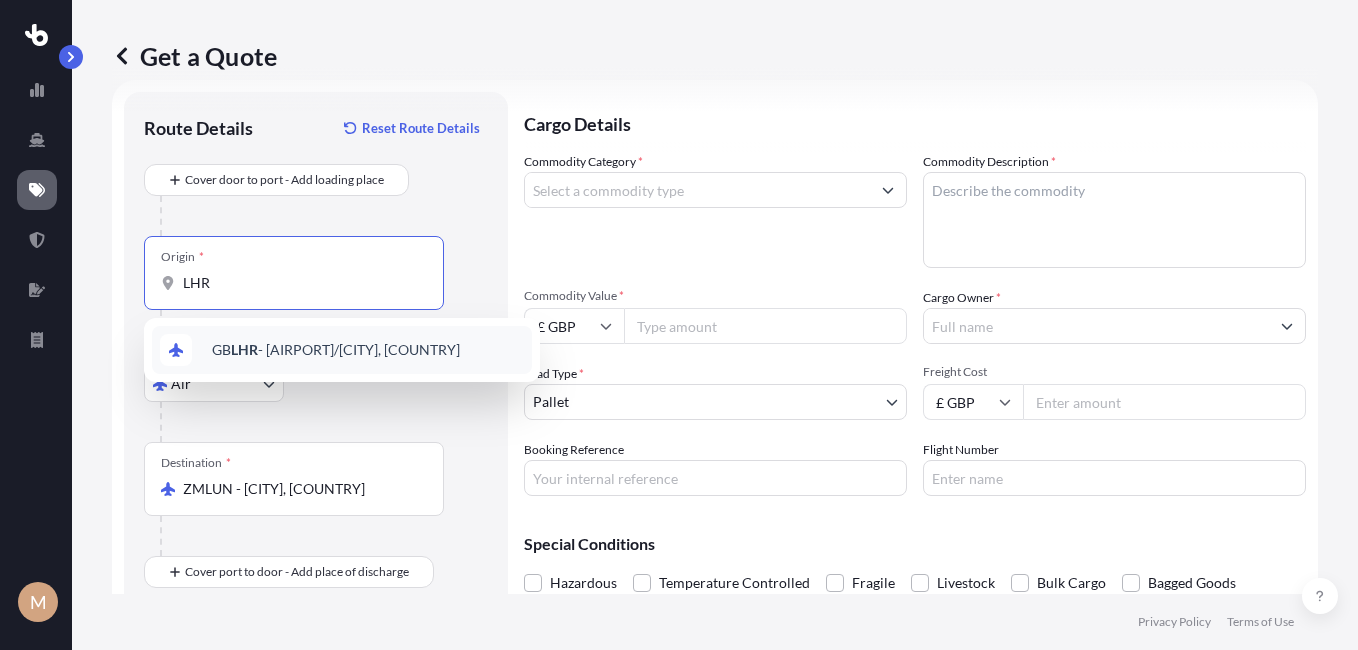 click on "GB LHR  - [AIRPORT]/[CITY], [COUNTRY]" at bounding box center [336, 350] 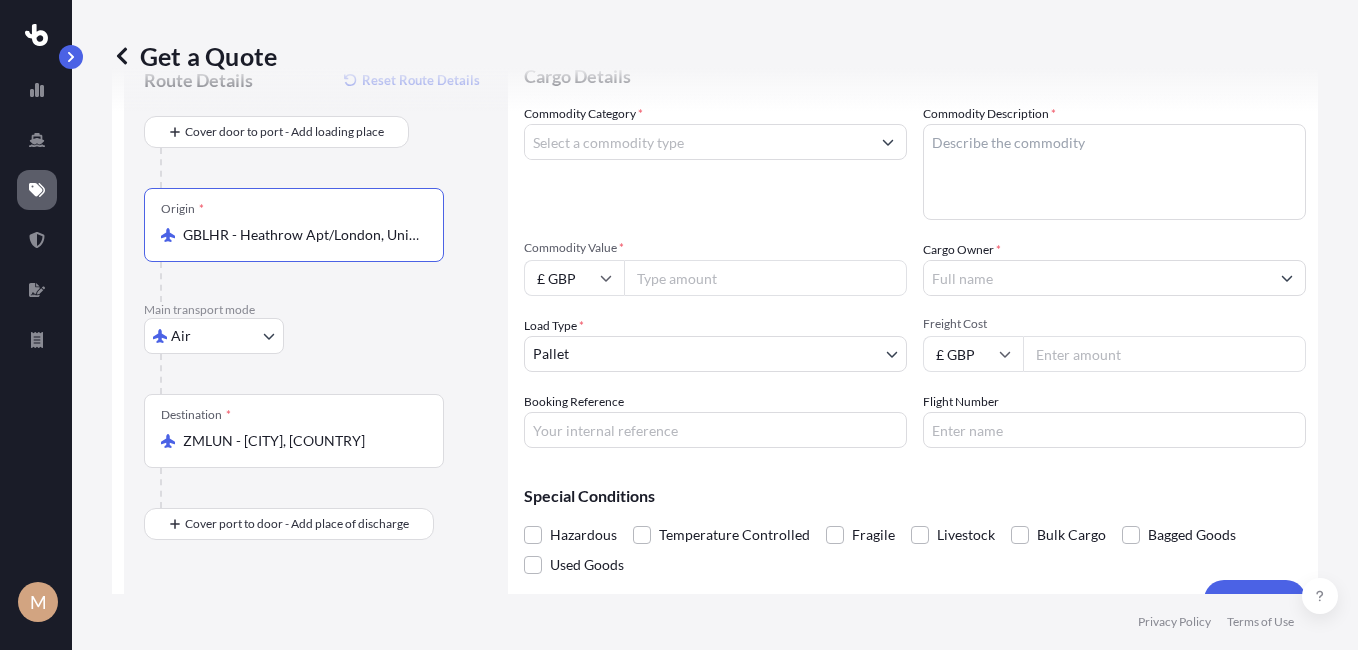scroll, scrollTop: 118, scrollLeft: 0, axis: vertical 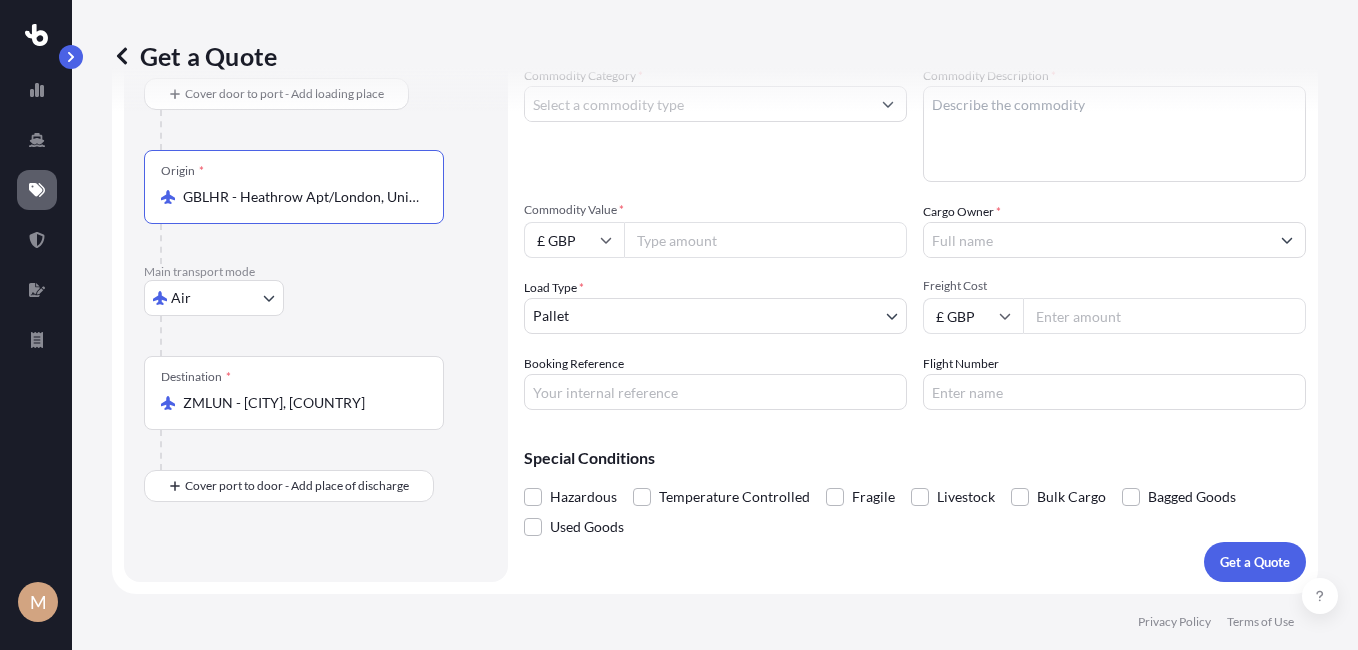type on "GBLHR - Heathrow Apt/London, United Kingdom" 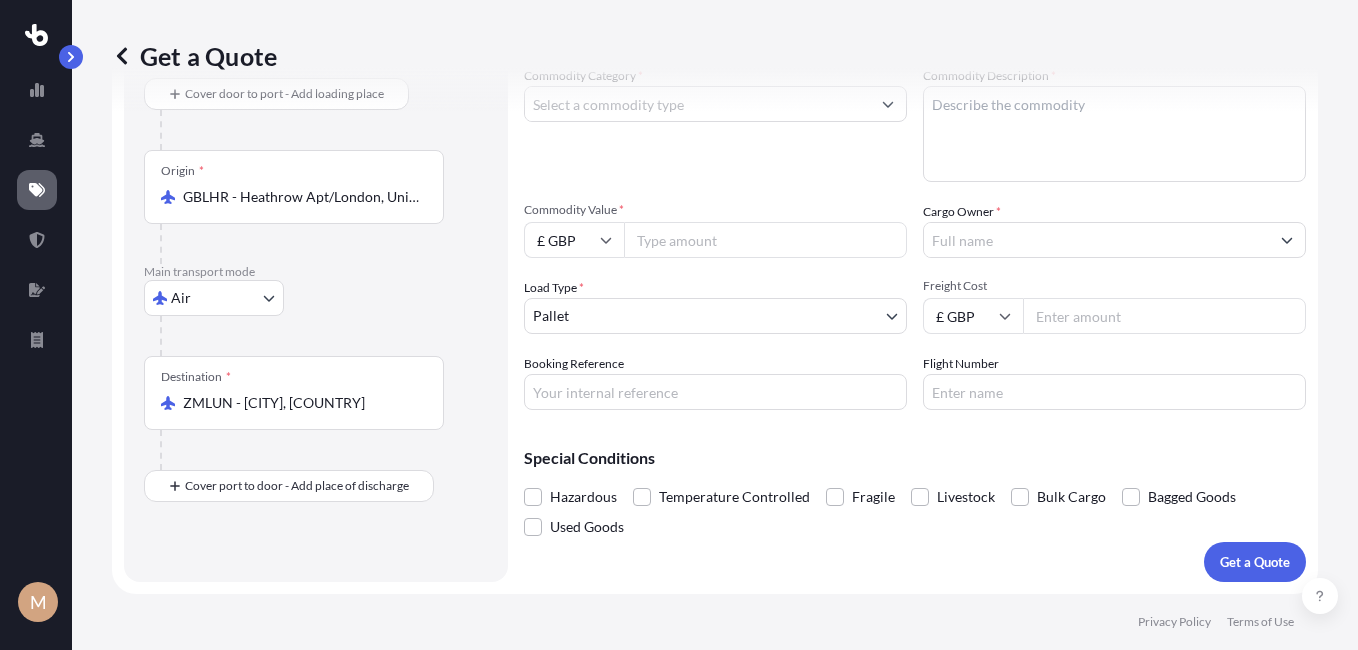 click on "Get a Quote" at bounding box center (715, 56) 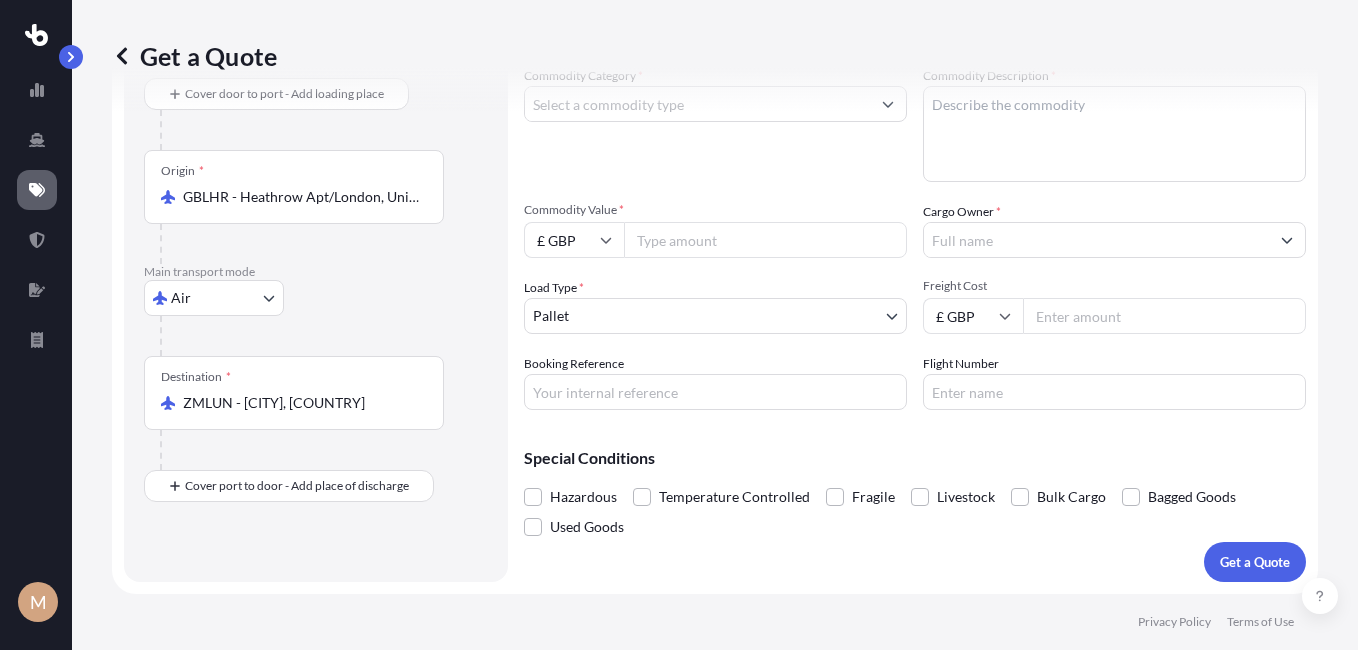 click on "Get a Quote" at bounding box center (715, 56) 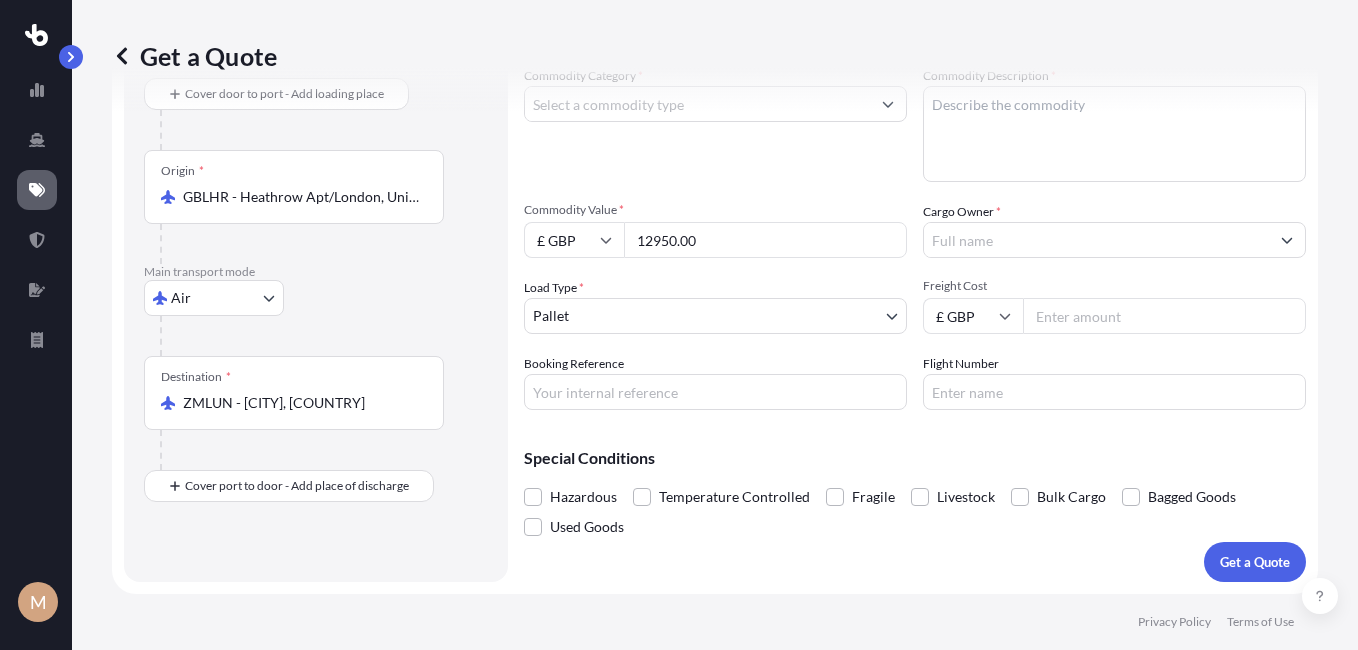 type on "12950.00" 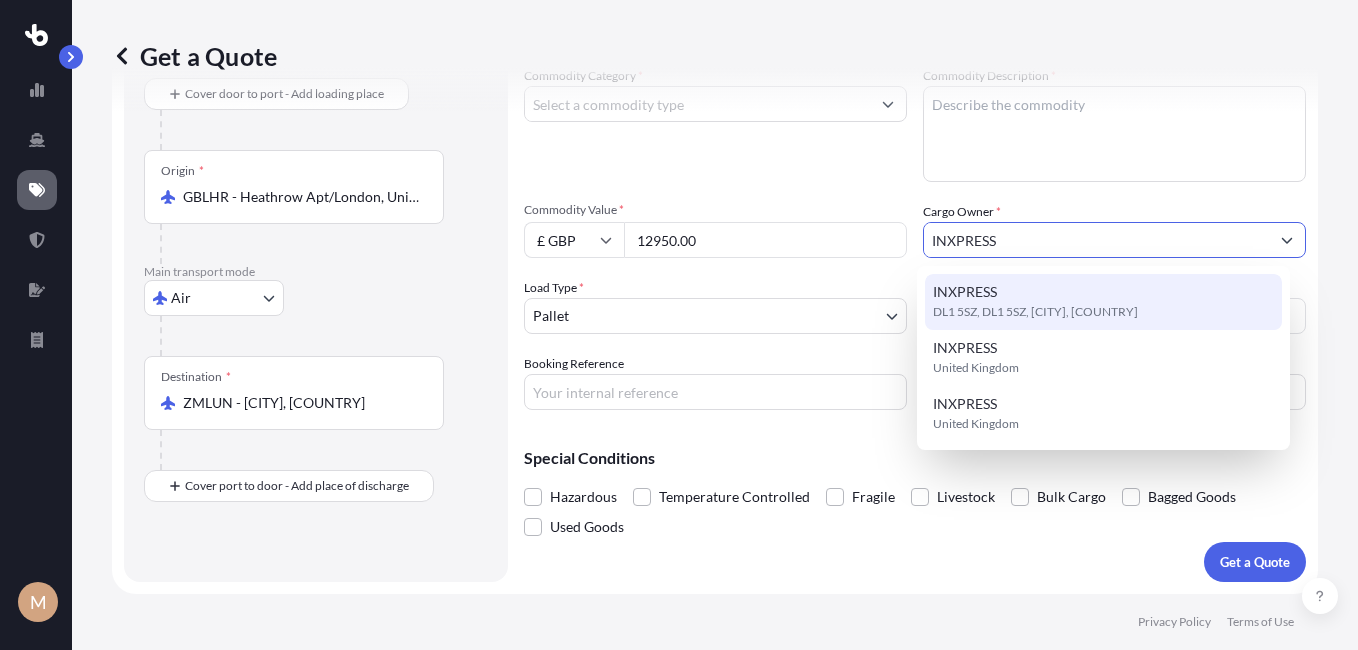 click on "INXPRESS" at bounding box center (965, 292) 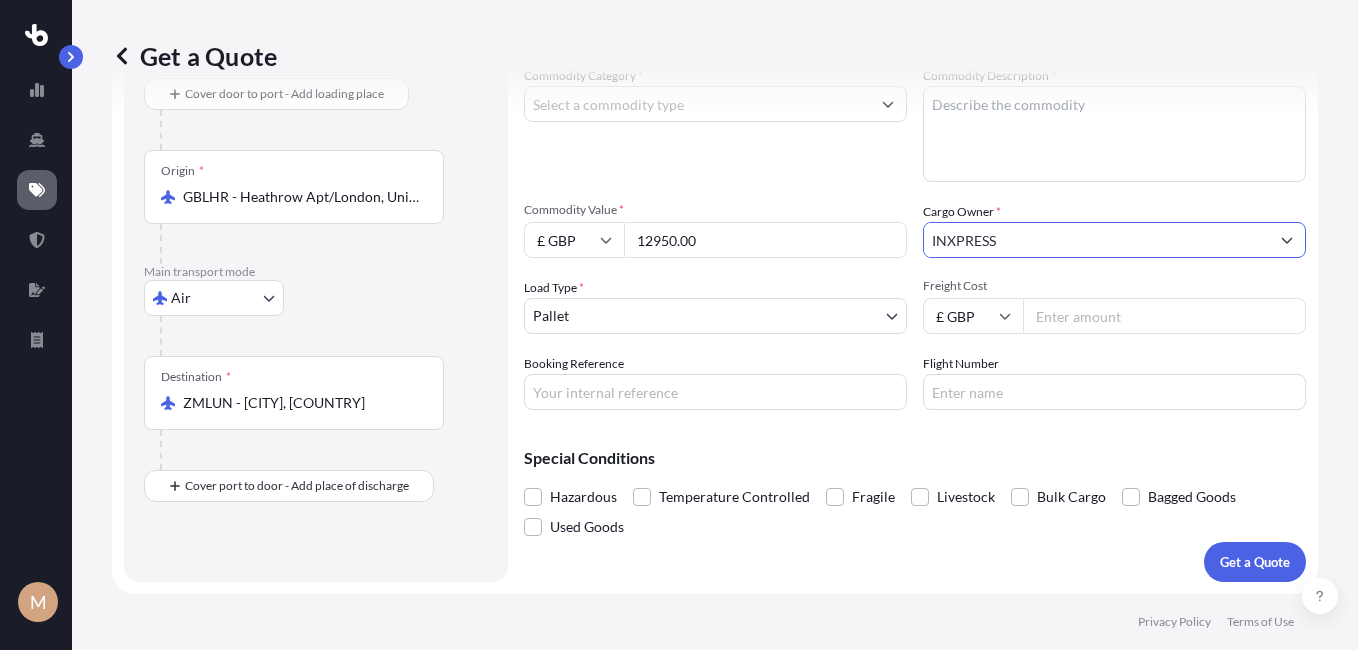 type on "INXPRESS" 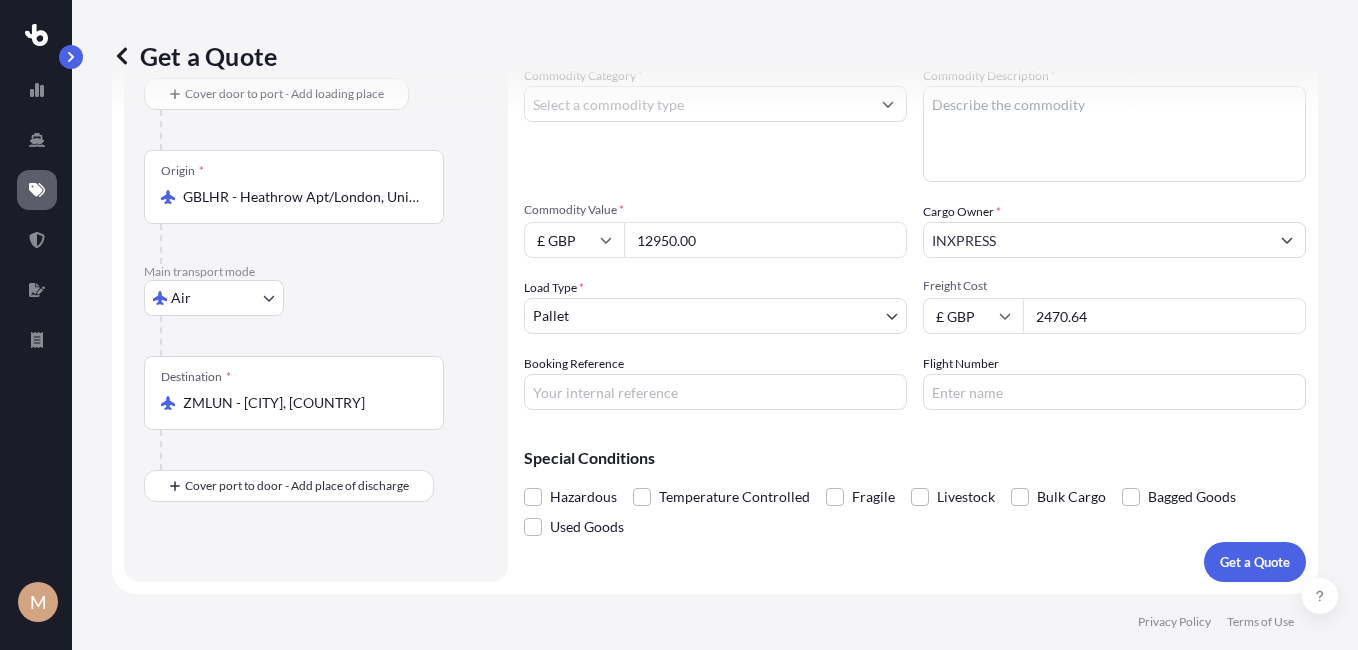 type on "2470.64" 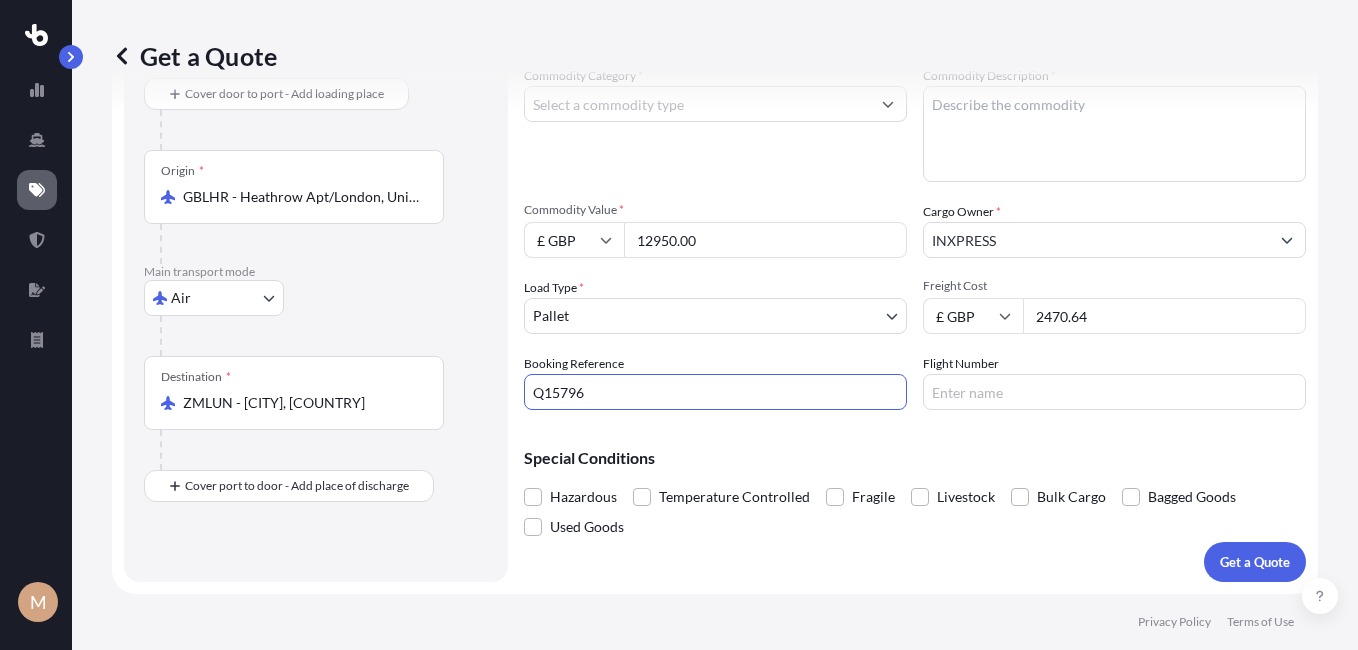 type on "Q15796" 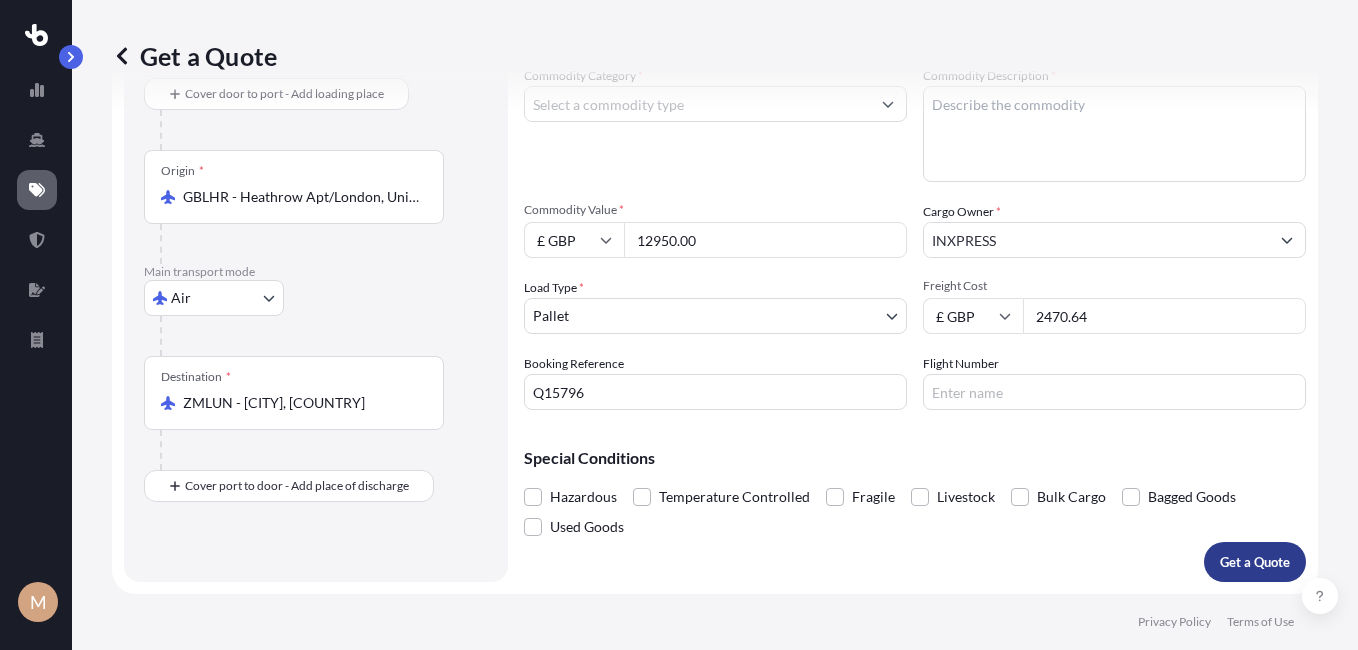 click on "Get a Quote" at bounding box center [1255, 562] 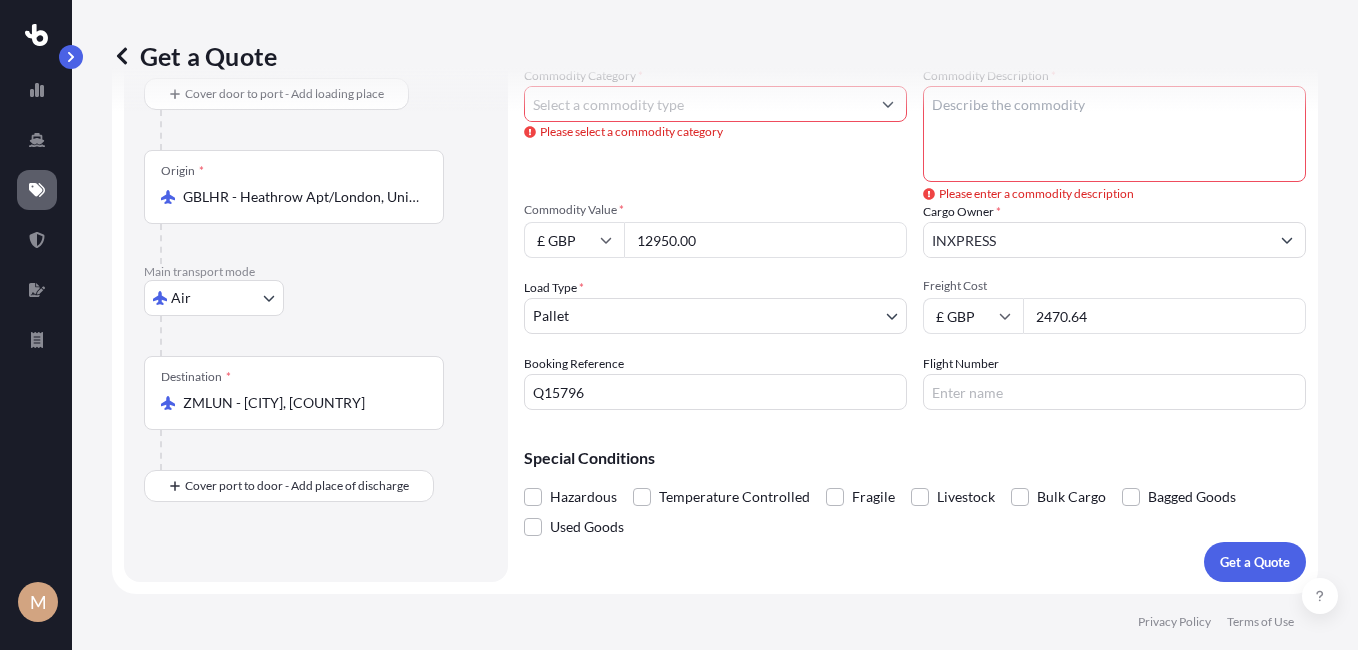 click on "Get a Quote" at bounding box center [715, 56] 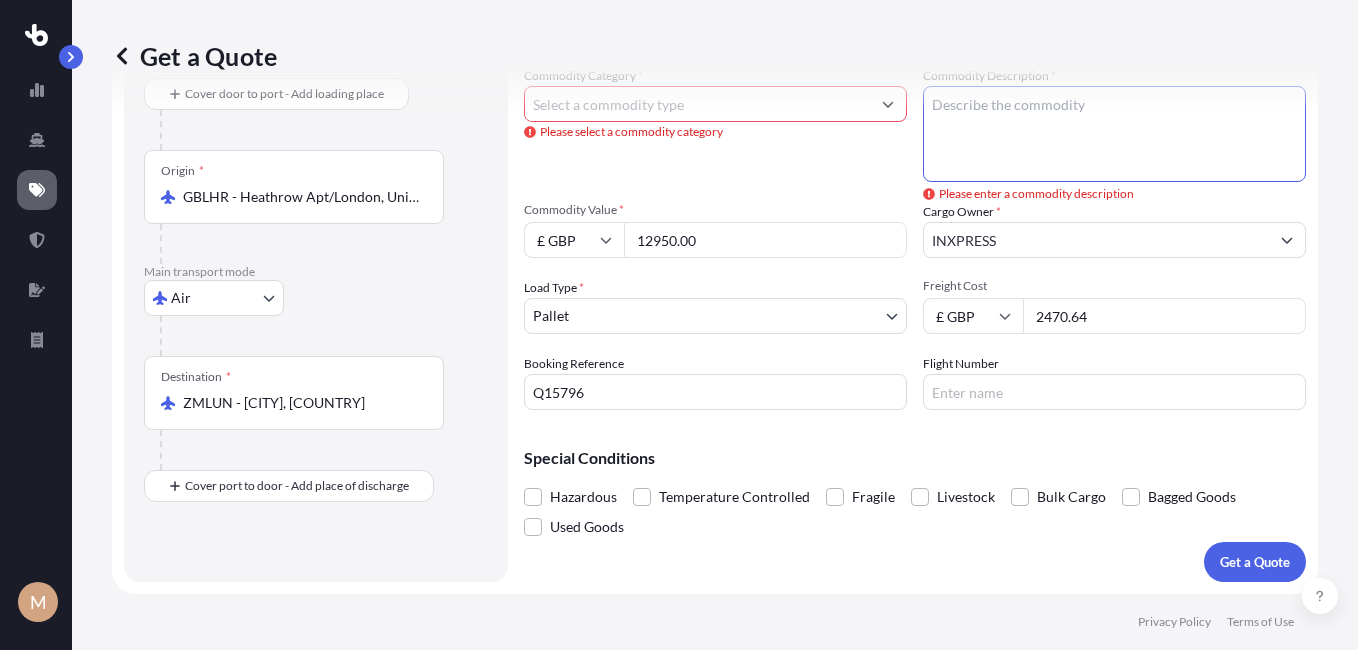 click on "Commodity Description *" at bounding box center [1114, 134] 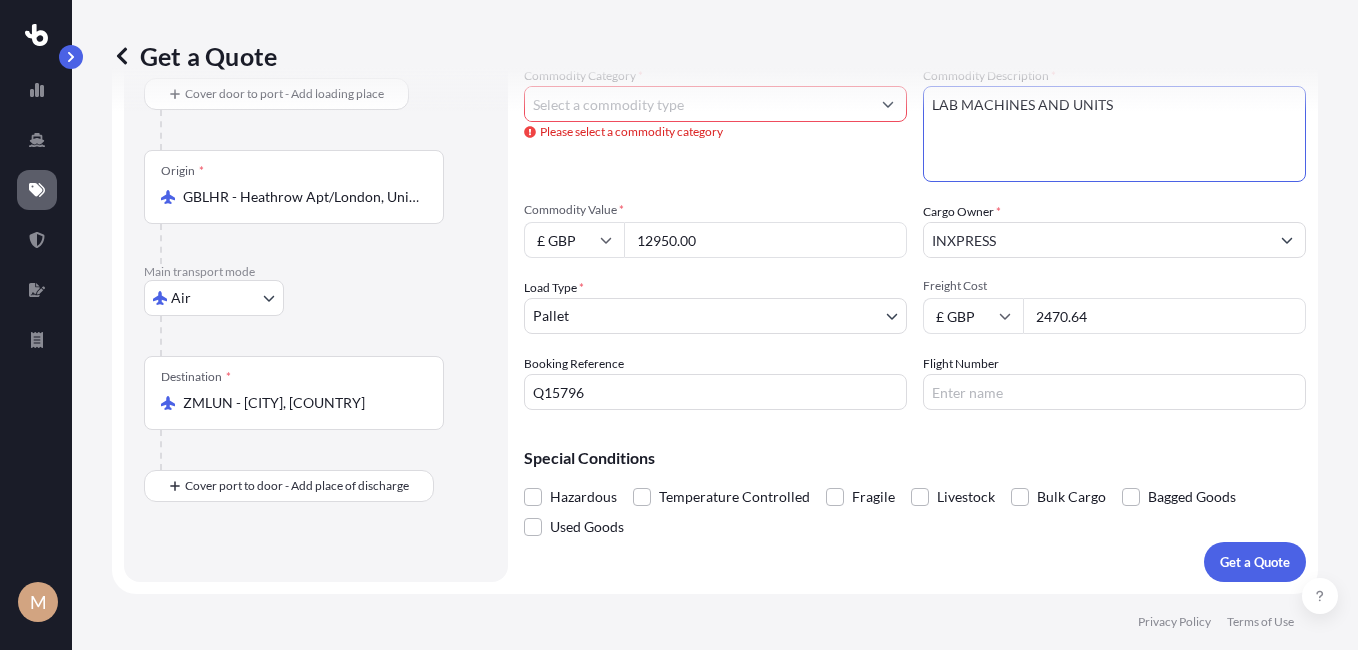 type on "LAB MACHINES AND UNITS" 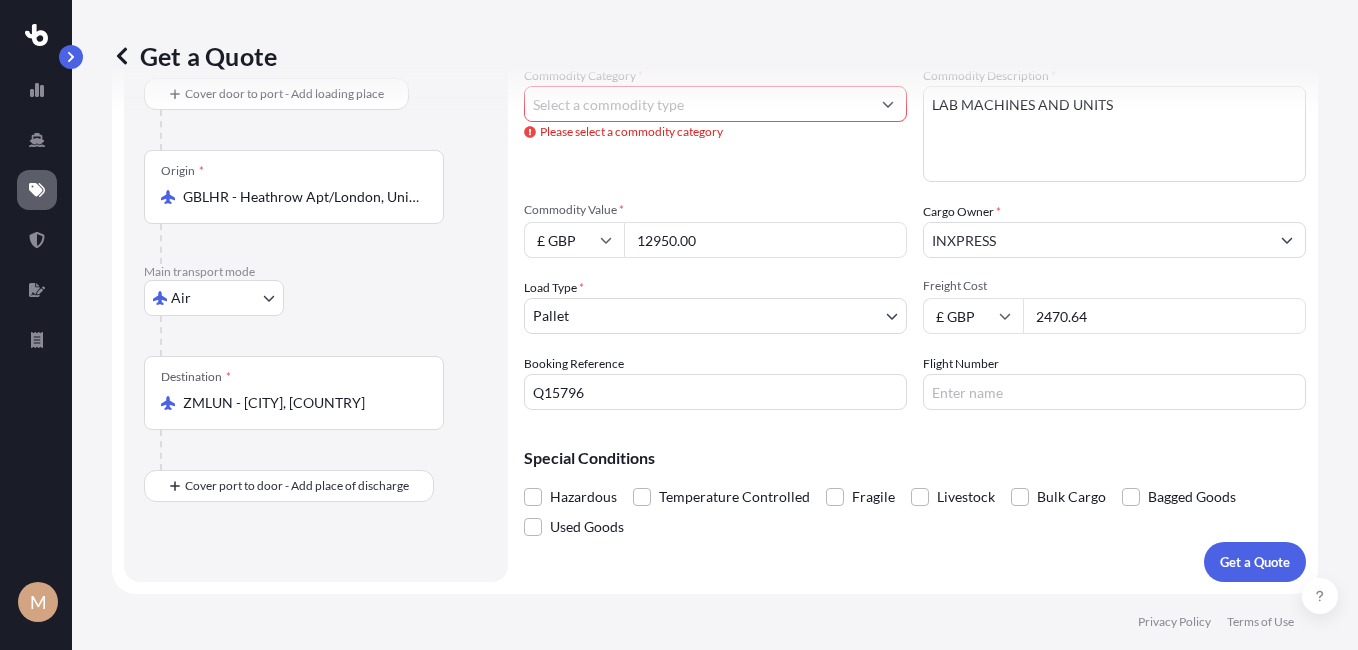 click on "Get a Quote" at bounding box center [715, 56] 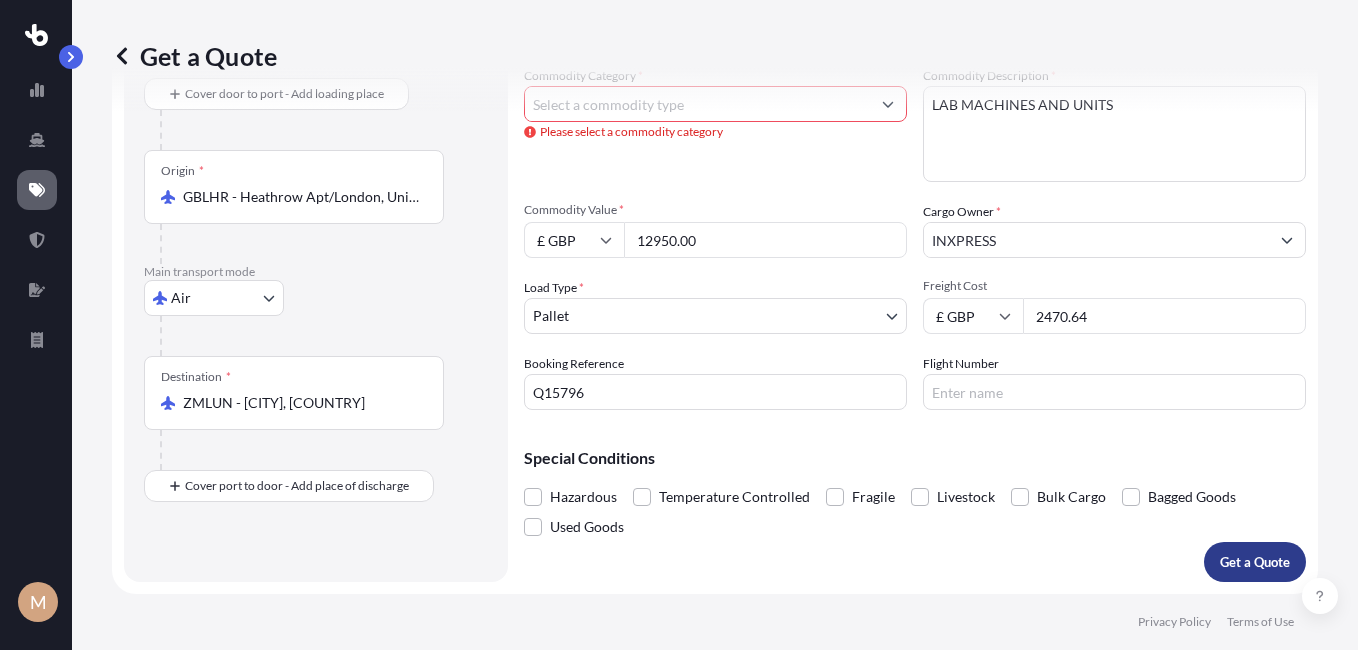 click on "Get a Quote" at bounding box center (1255, 562) 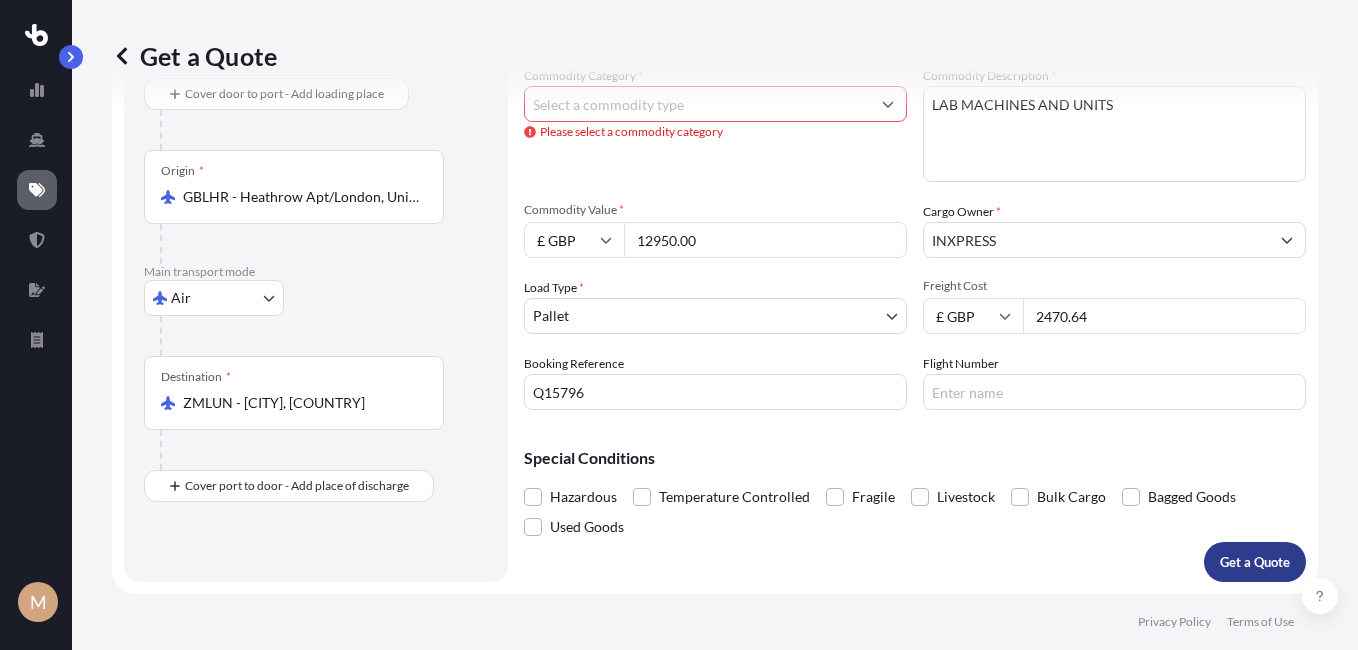 click on "Get a Quote" at bounding box center (1255, 562) 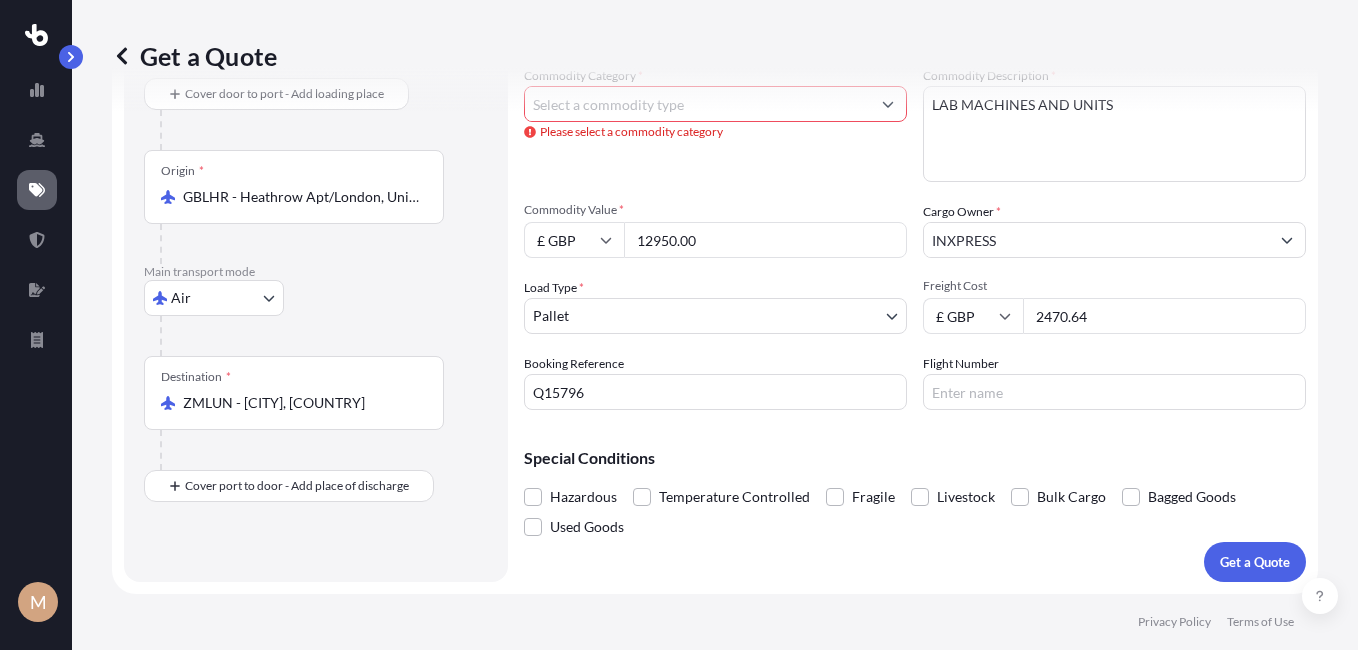 click on "Commodity Category * Please select a commodity category" at bounding box center (715, 124) 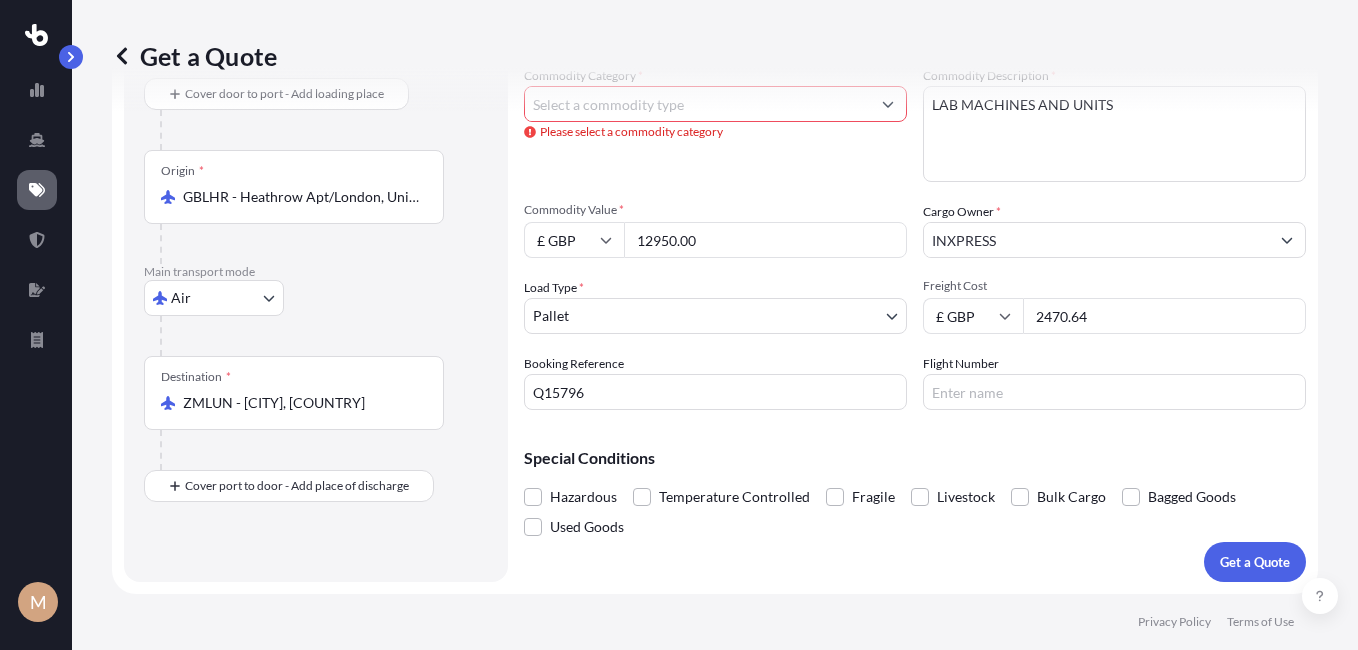 click on "Get a Quote" at bounding box center [715, 56] 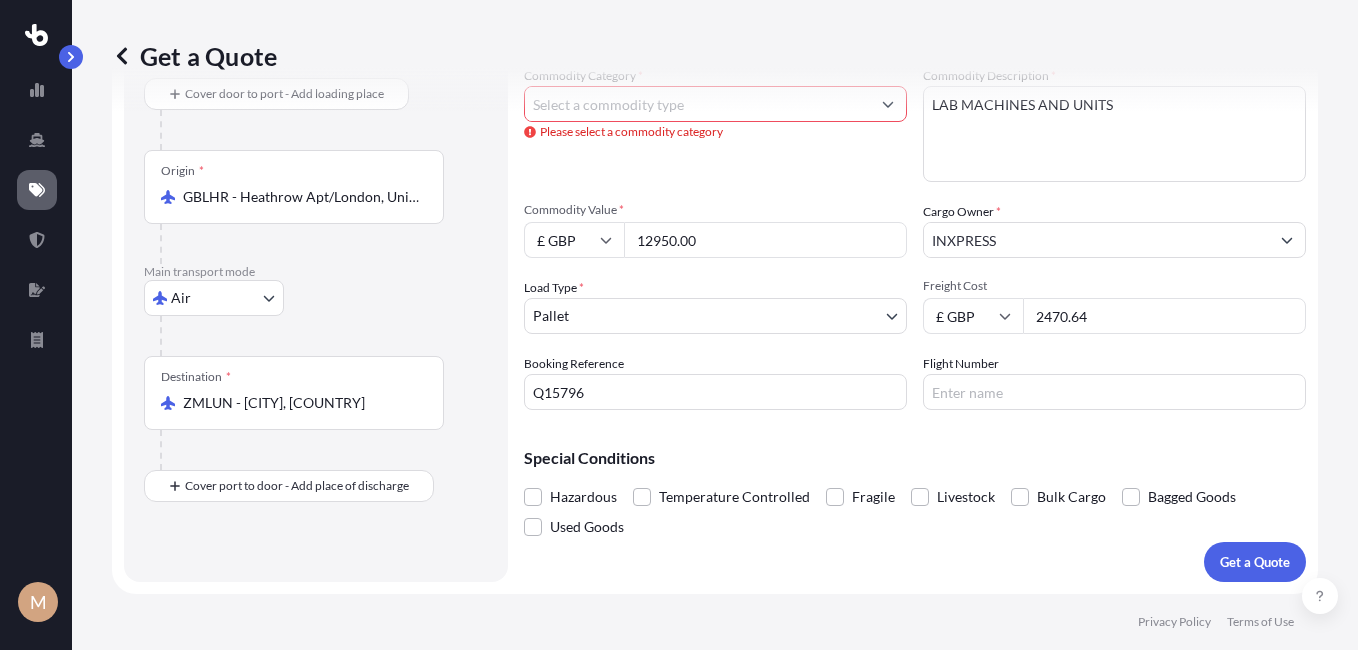click on "Get a Quote" at bounding box center [715, 56] 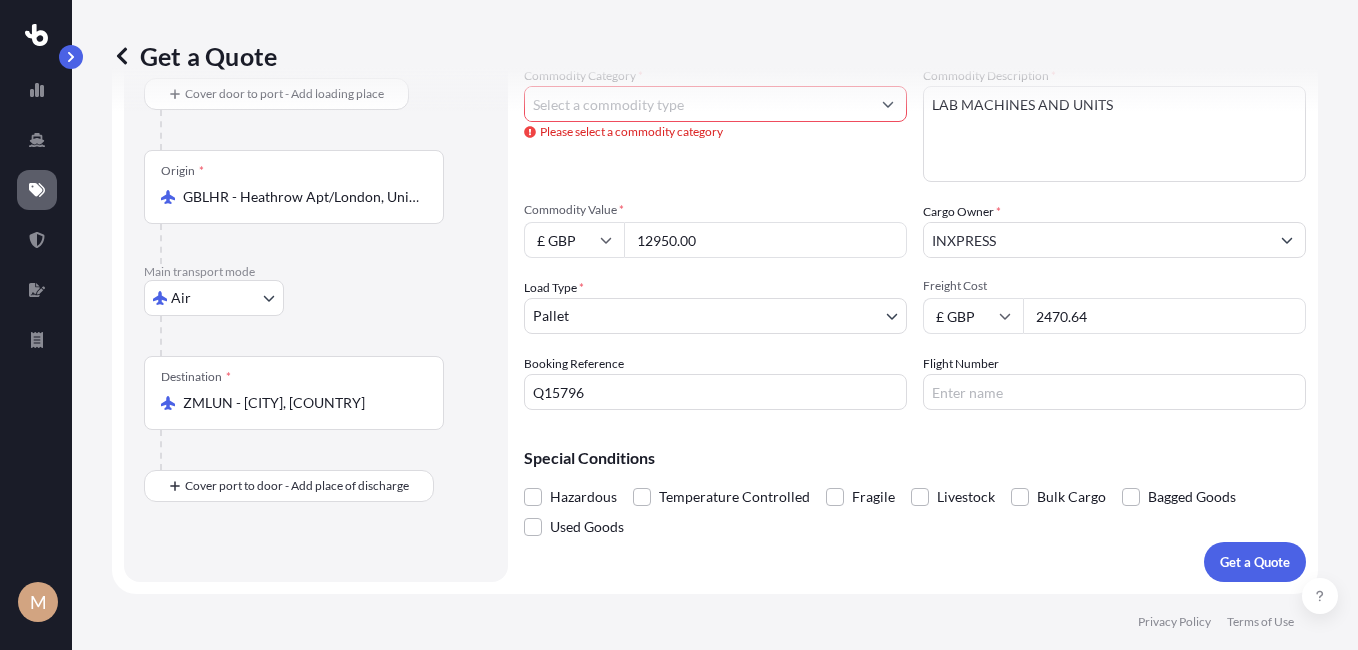 click on "Get a Quote" at bounding box center (715, 56) 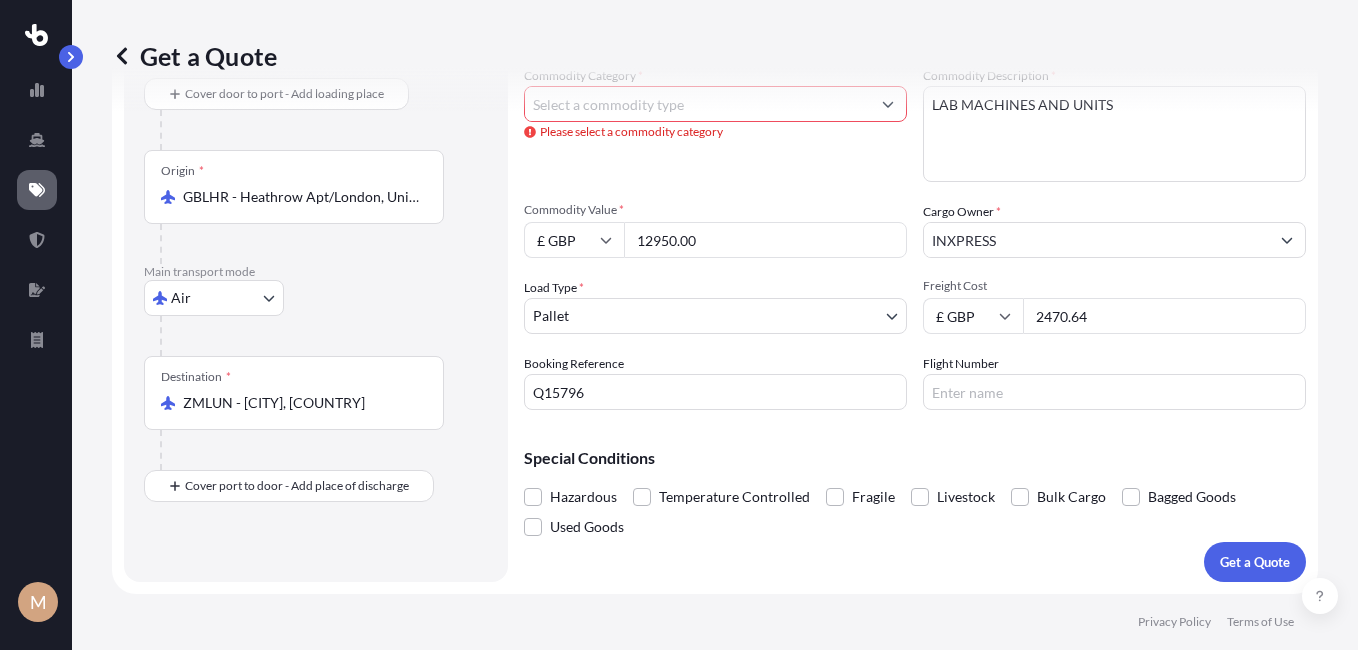 click on "Commodity Category * Please select a commodity category" at bounding box center [715, 124] 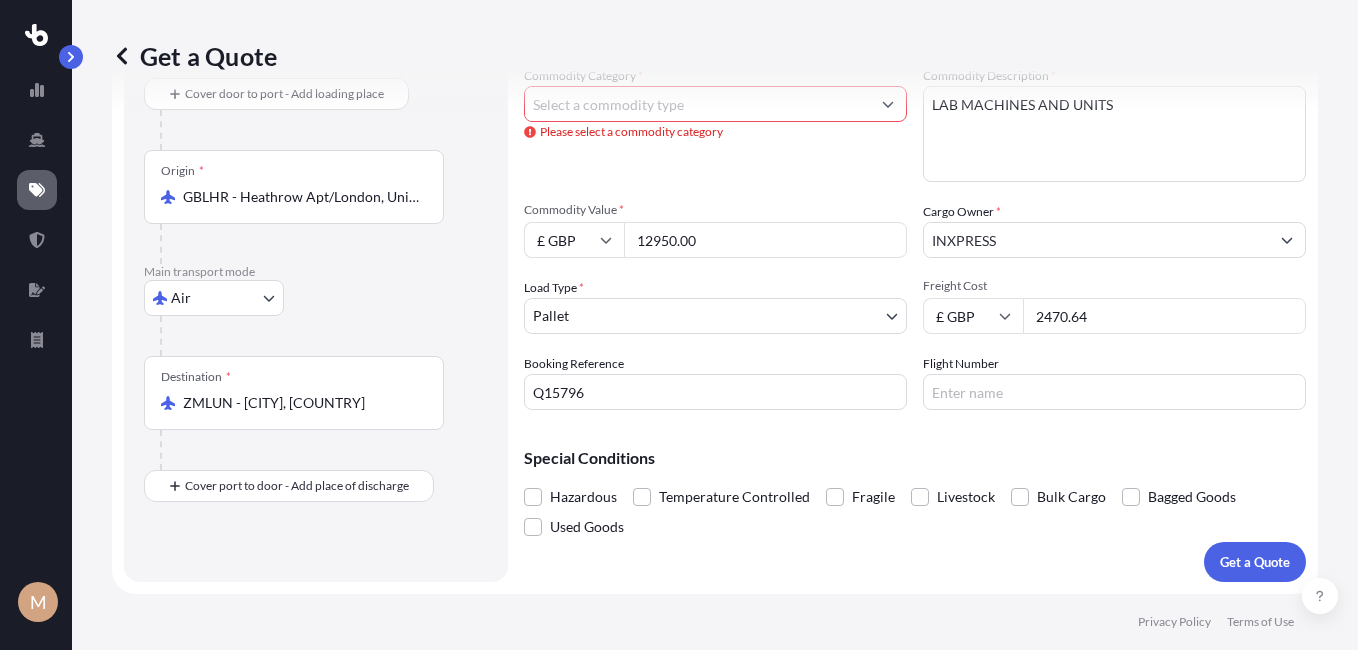 click on "Commodity Category *" at bounding box center [697, 104] 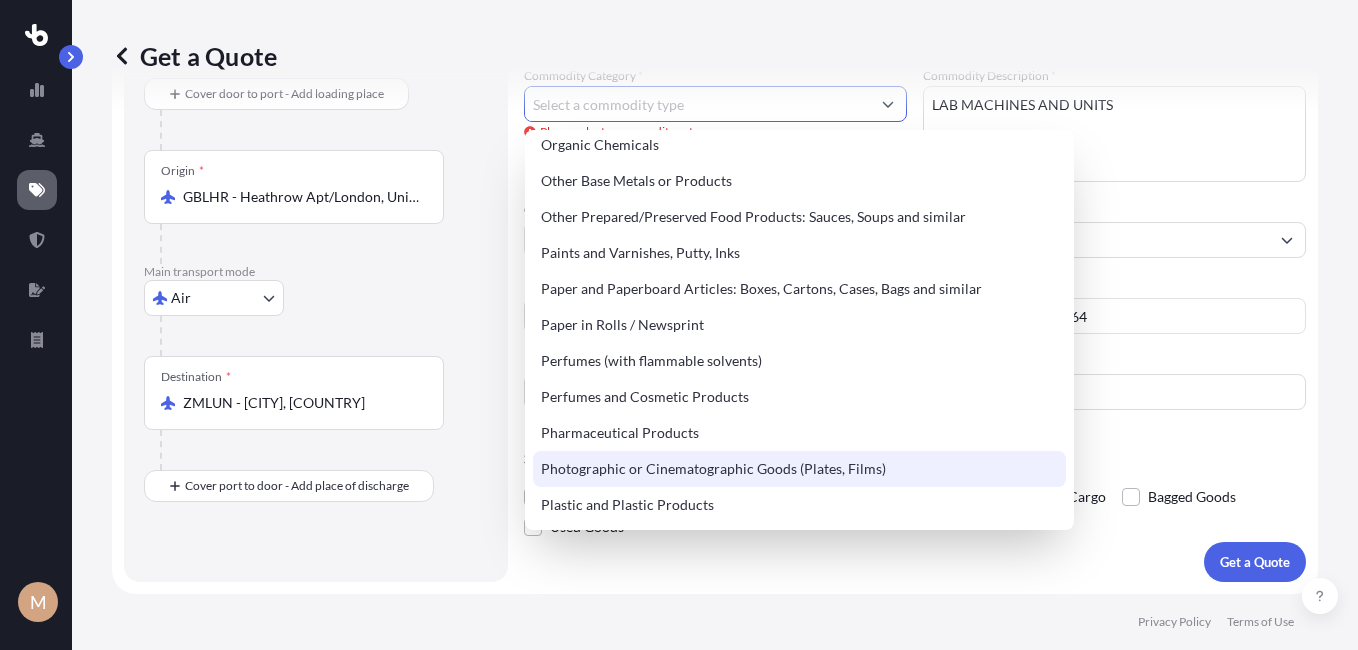 scroll, scrollTop: 3256, scrollLeft: 0, axis: vertical 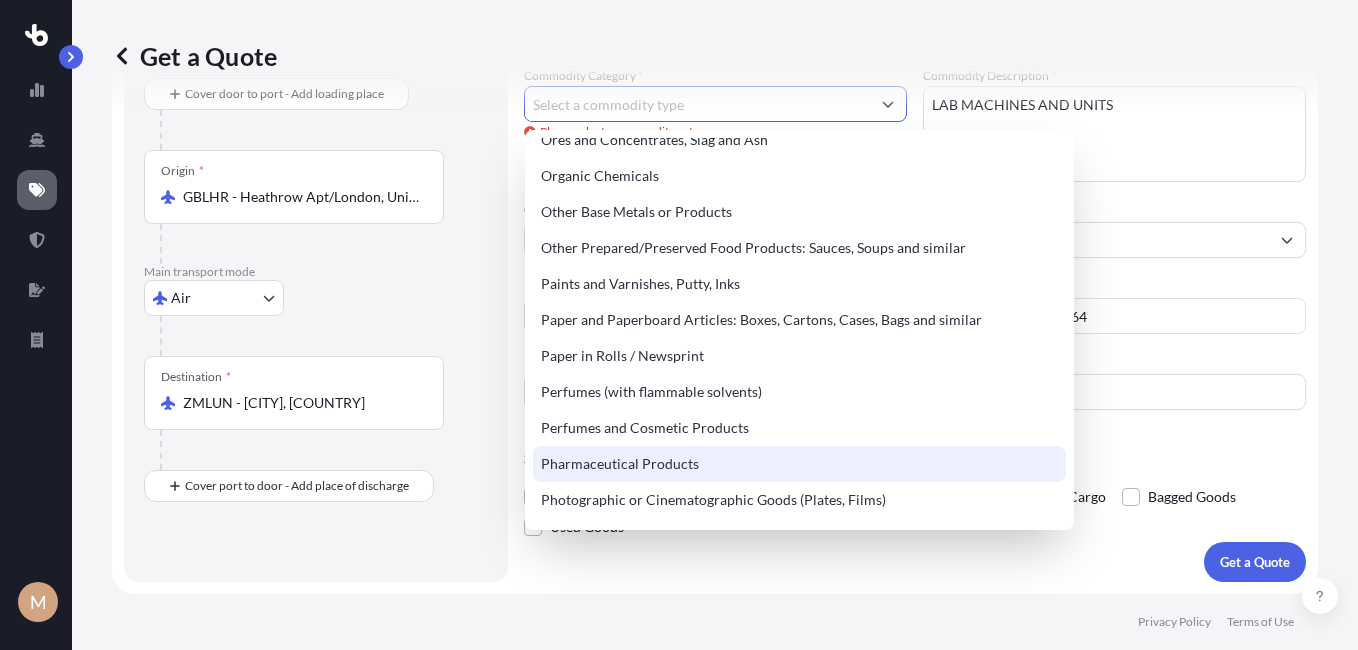 click on "Pharmaceutical Products" at bounding box center (799, 464) 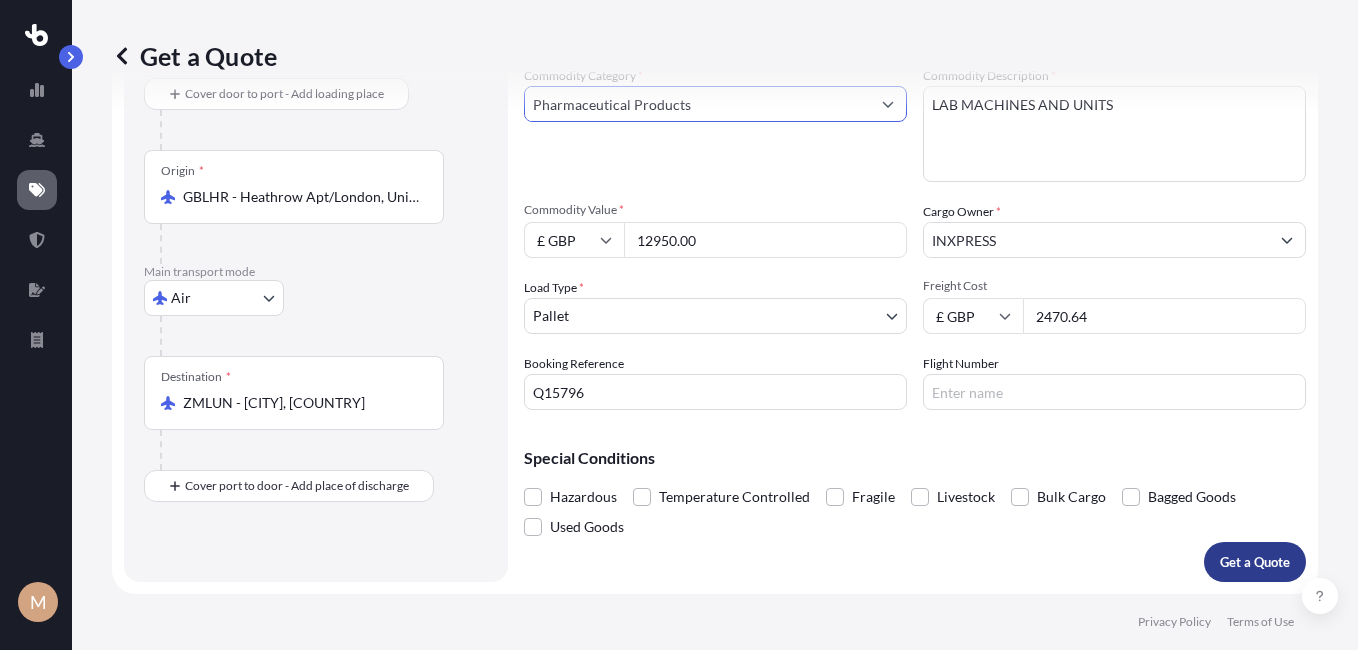 click on "Get a Quote" at bounding box center [1255, 562] 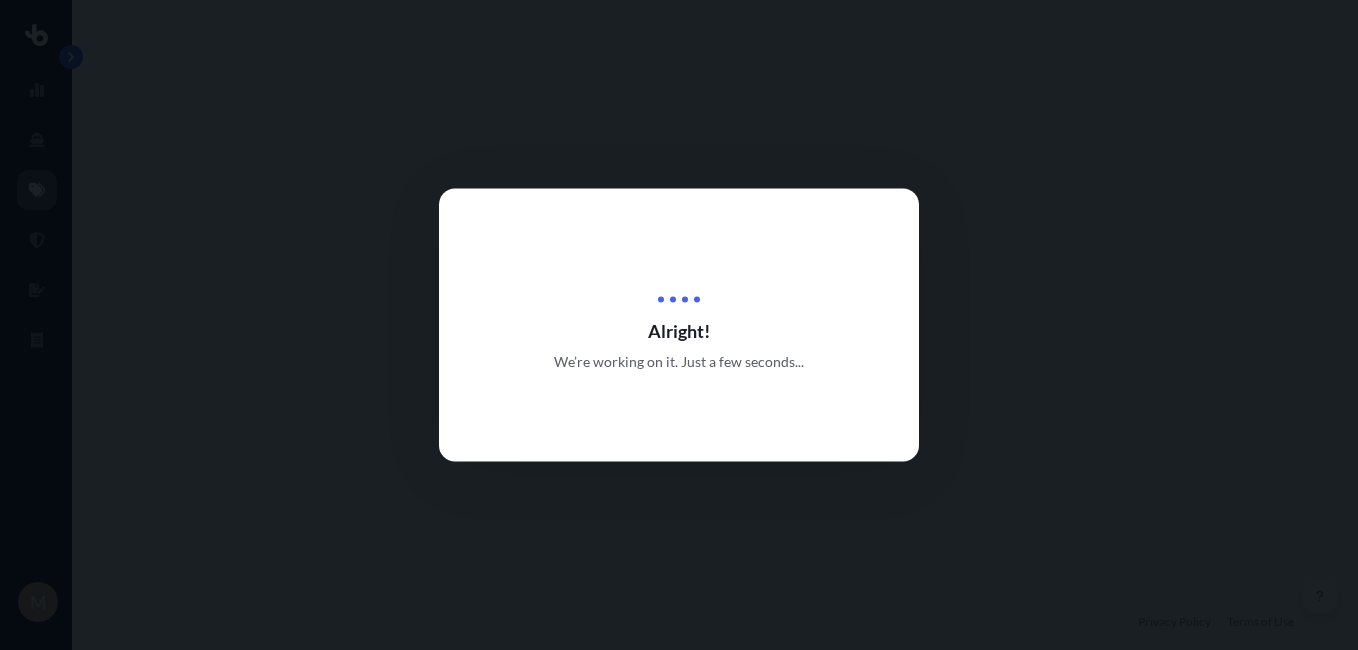 scroll, scrollTop: 0, scrollLeft: 0, axis: both 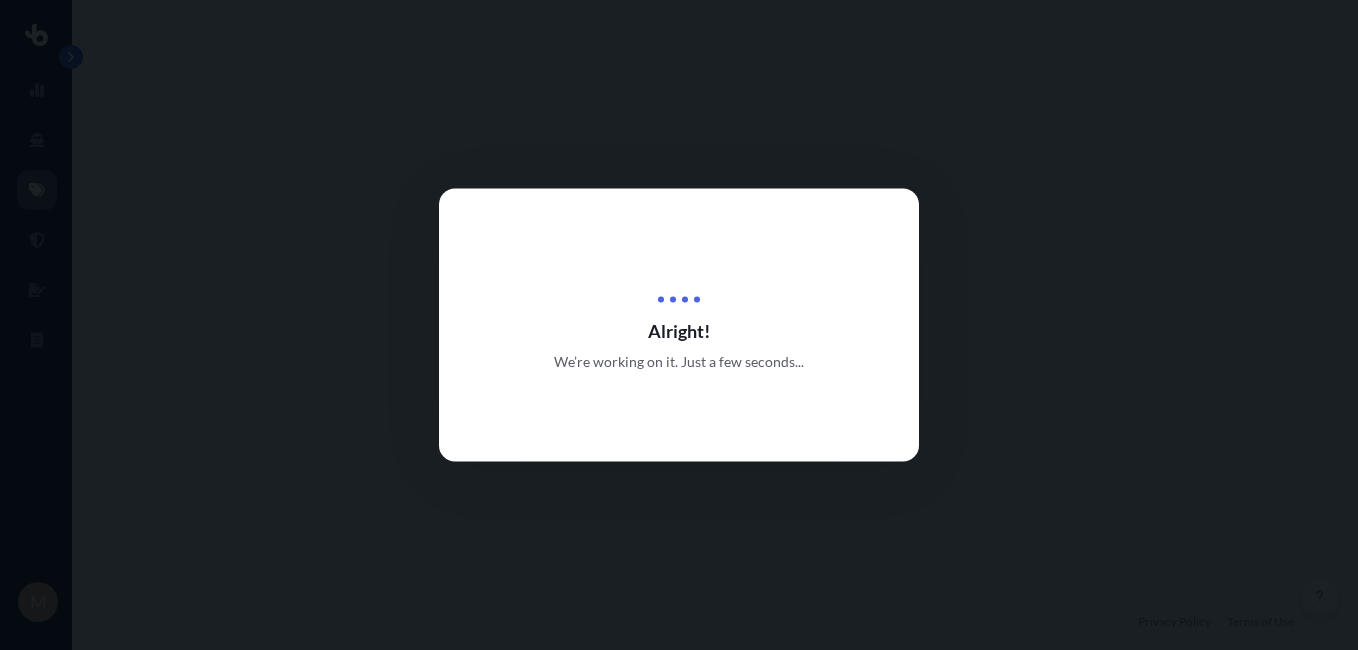 select on "1" 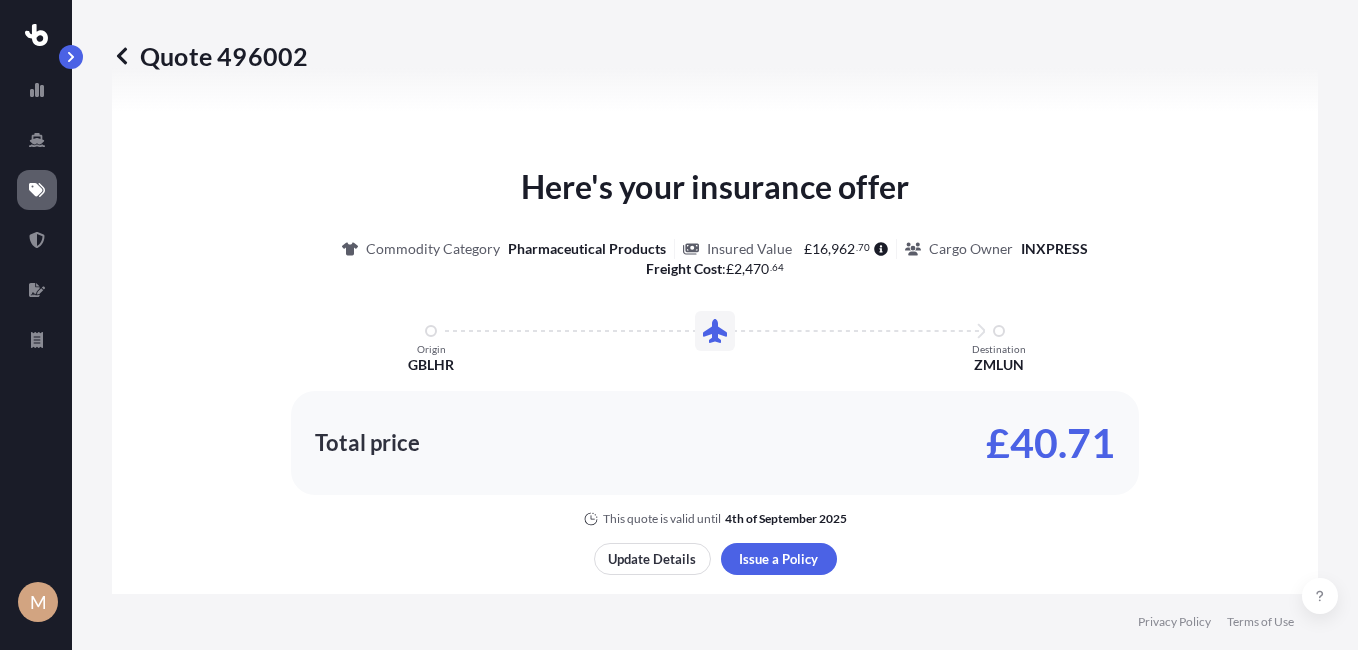 scroll, scrollTop: 932, scrollLeft: 0, axis: vertical 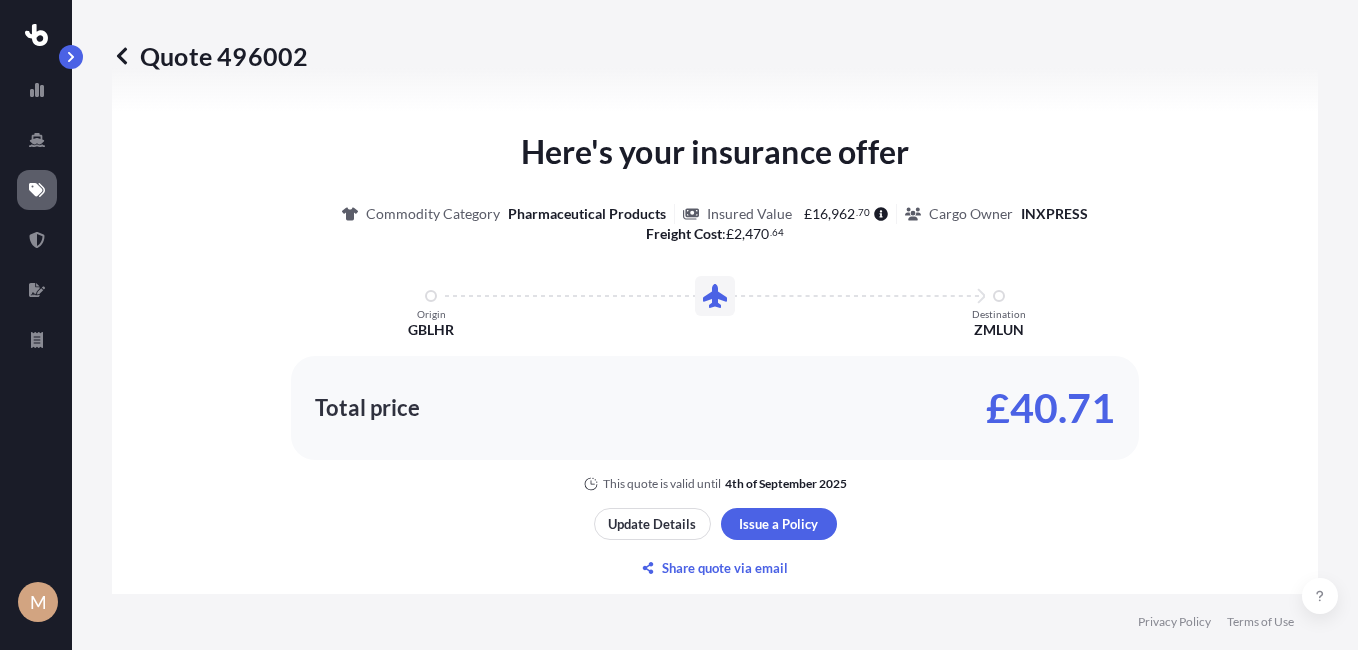 select on "Sea" 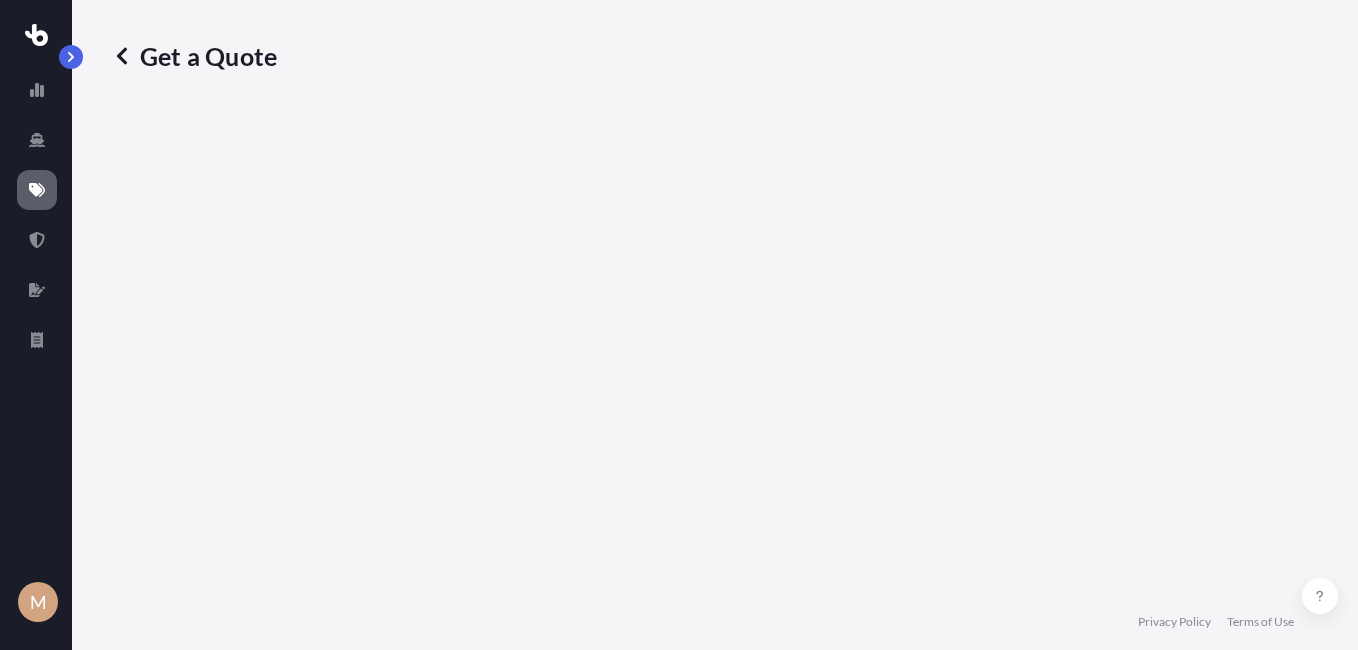 scroll, scrollTop: 626, scrollLeft: 0, axis: vertical 